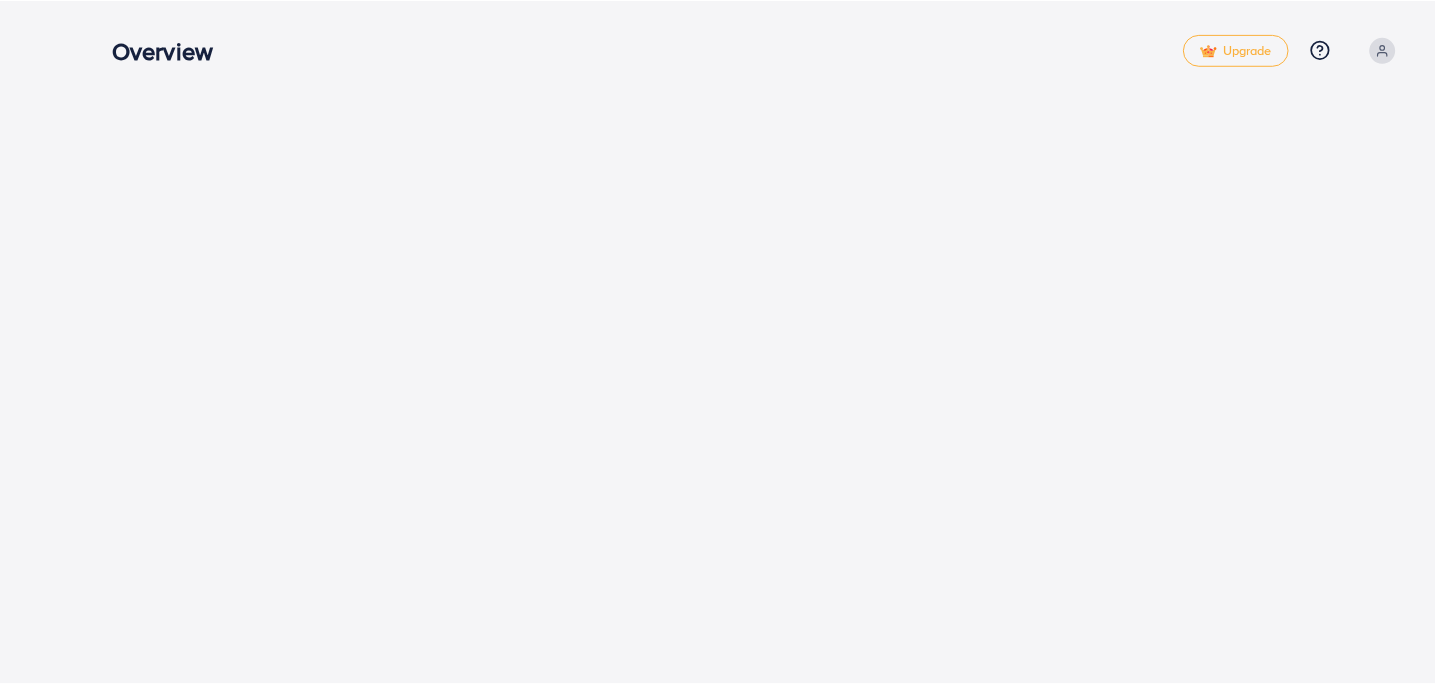 scroll, scrollTop: 0, scrollLeft: 0, axis: both 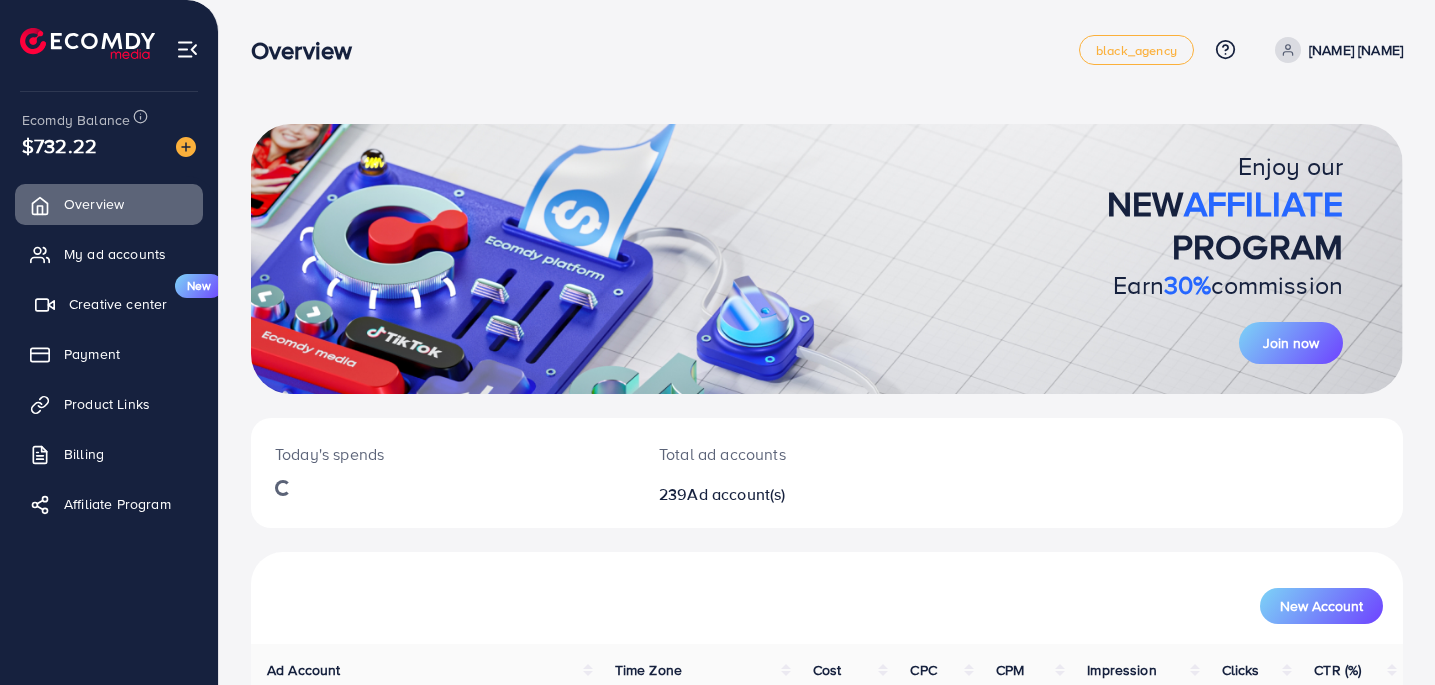 click on "Creative center  New" at bounding box center [109, 304] 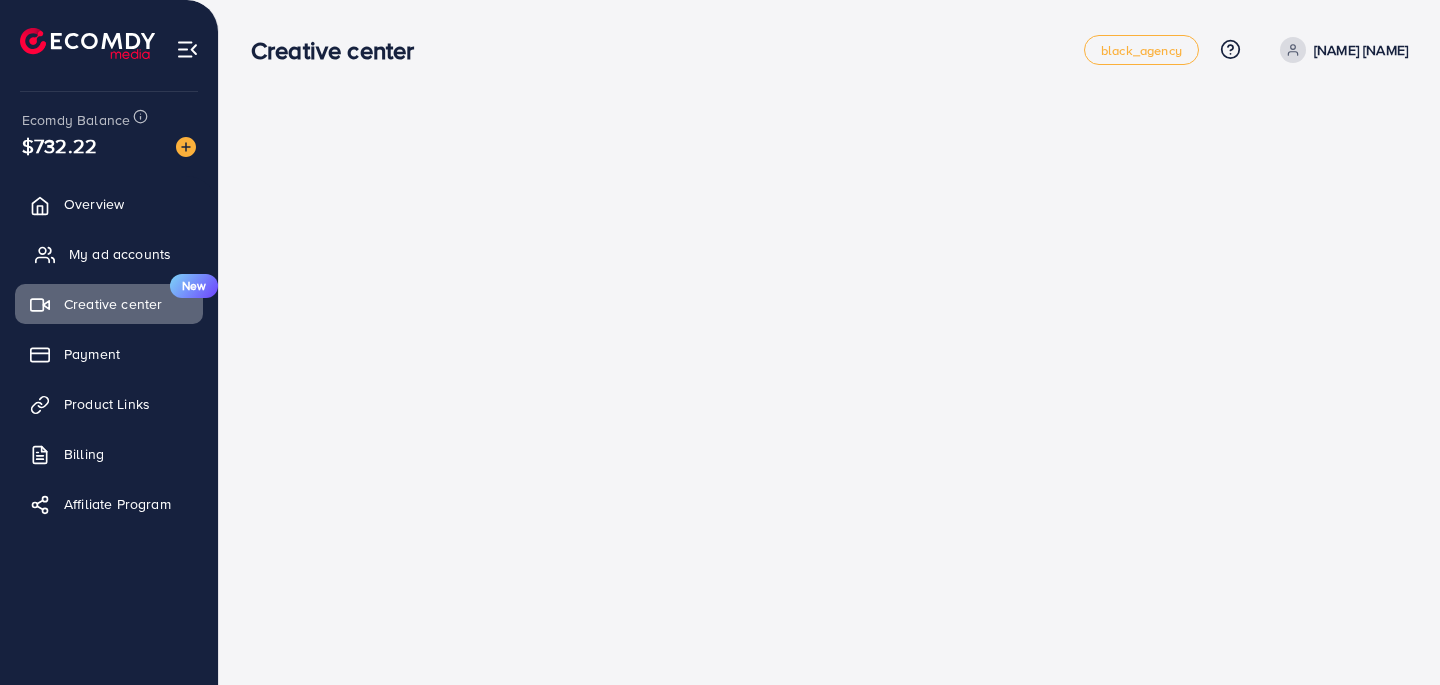 click on "My ad accounts" at bounding box center (109, 254) 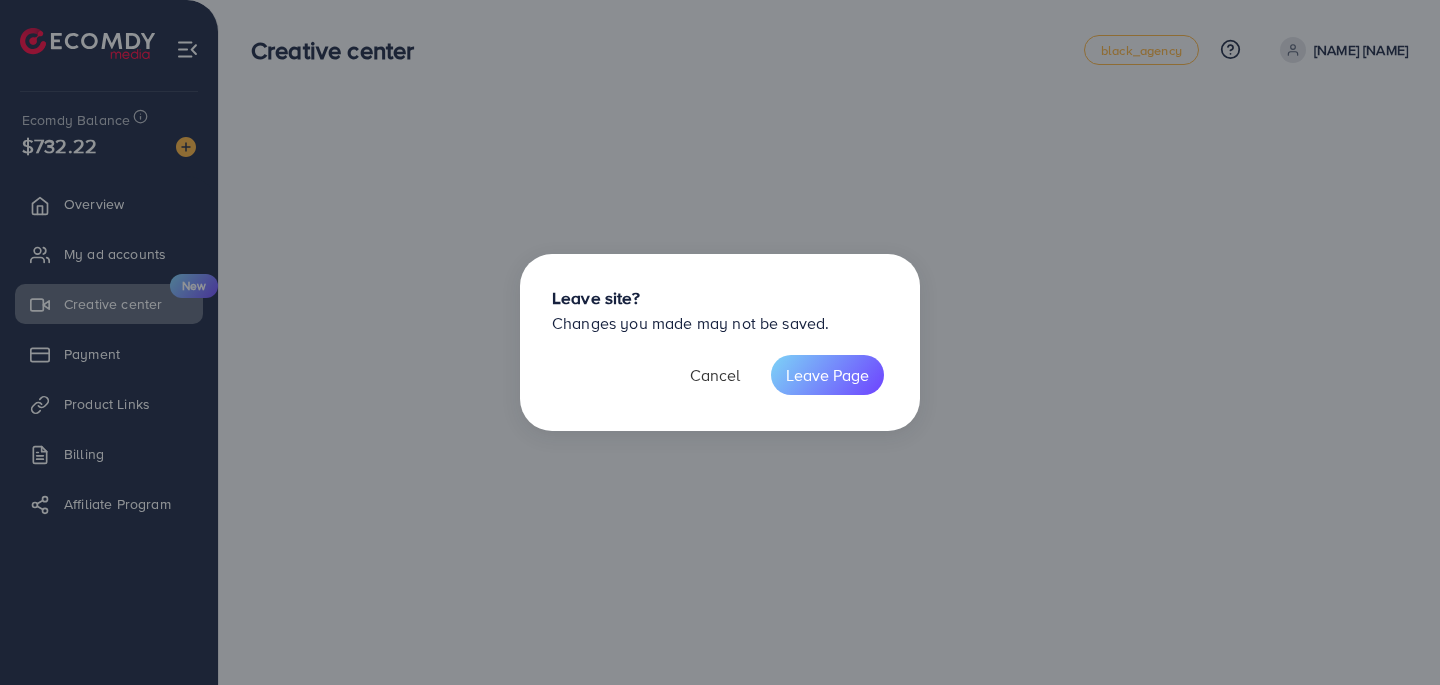 click on "Cancel" at bounding box center (715, 375) 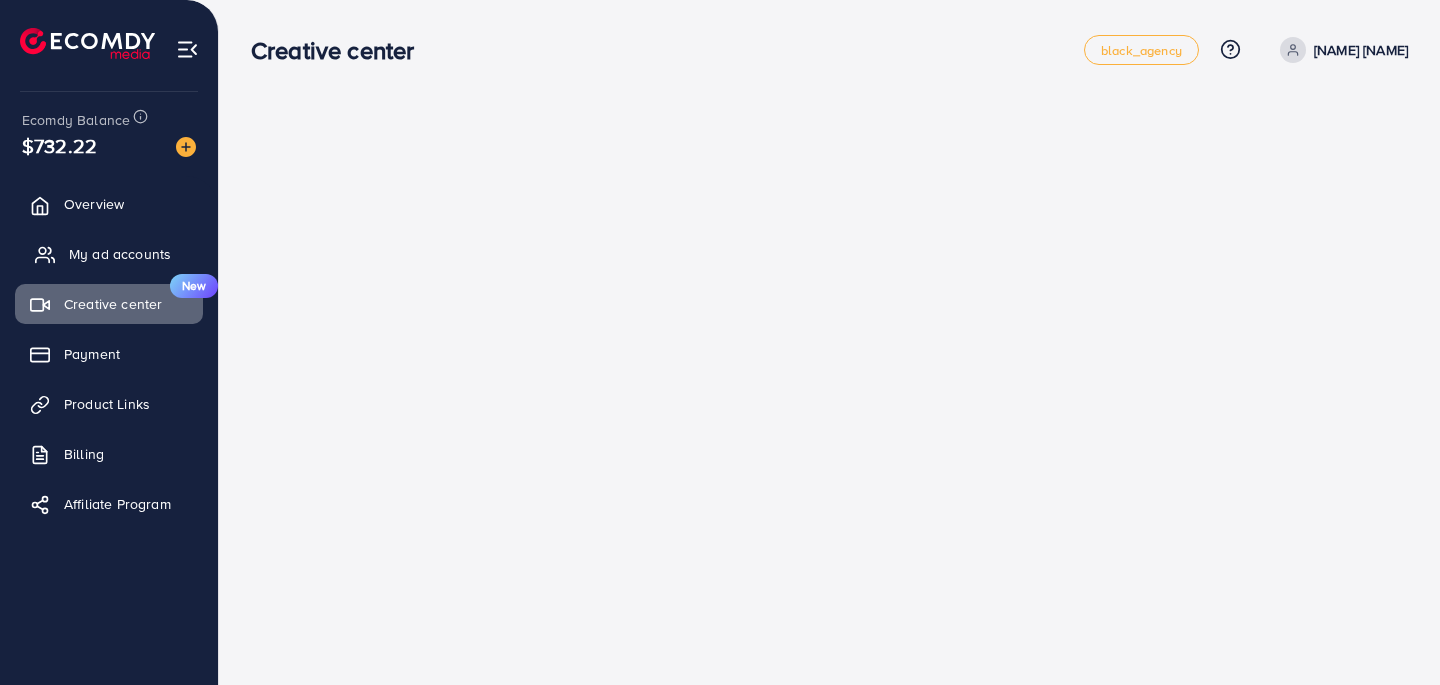 click on "My ad accounts" at bounding box center (109, 254) 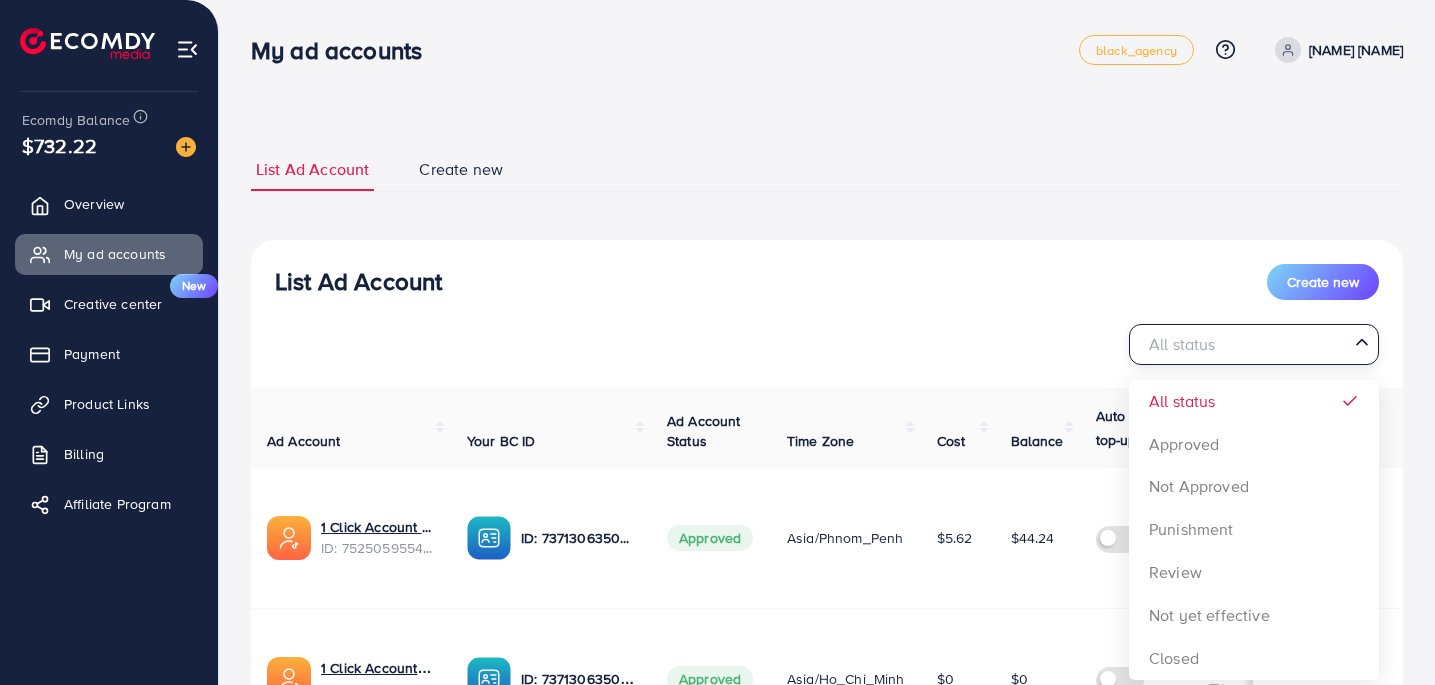 click on "All status" at bounding box center (1242, 342) 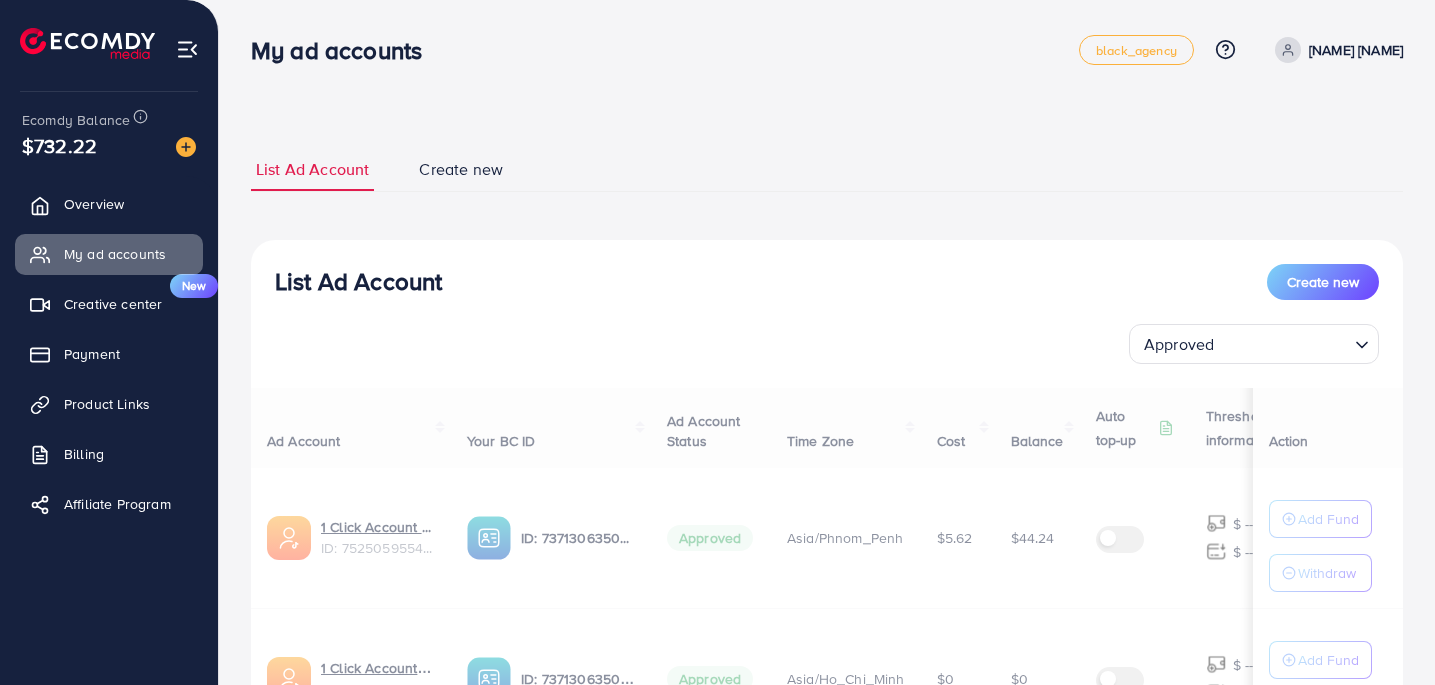 click on "List Ad Account   Create new
Approved
Loading...
All status
Approved
Not Approved
Punishment
Review
Not yet effective
Closed
Ad Account Your BC ID Ad Account Status Time Zone Cost Balance Auto top-up Threshold information Action            1 Click Account 117  ID: 7525059554909044744 ID: 7371306350615248913  Approved   Asia/Phnom_Penh   $5.62   $44.24   $ ---   $ ---   Add Fund   Withdraw       1 Click Account 116  ID: 7524897842385666064 ID: 7371306350615248913  Approved   Asia/Ho_Chi_Minh   $0   $0   $ ---   $ ---   Add Fund   Withdraw       1 Click Account 115  ID: 7524892958064410632 ID: 7371306350615248913  Approved   Asia/Phnom_Penh   $29.31   $0.69   $ ---   $ ---   Add Fund   Withdraw       1 Click - [NAME] [NAME] 5  ID: 7523490755965370369 ID: 7371306350615248913  Approved   Asia/Phnom_Penh   $0   $65.36" at bounding box center [827, 1103] 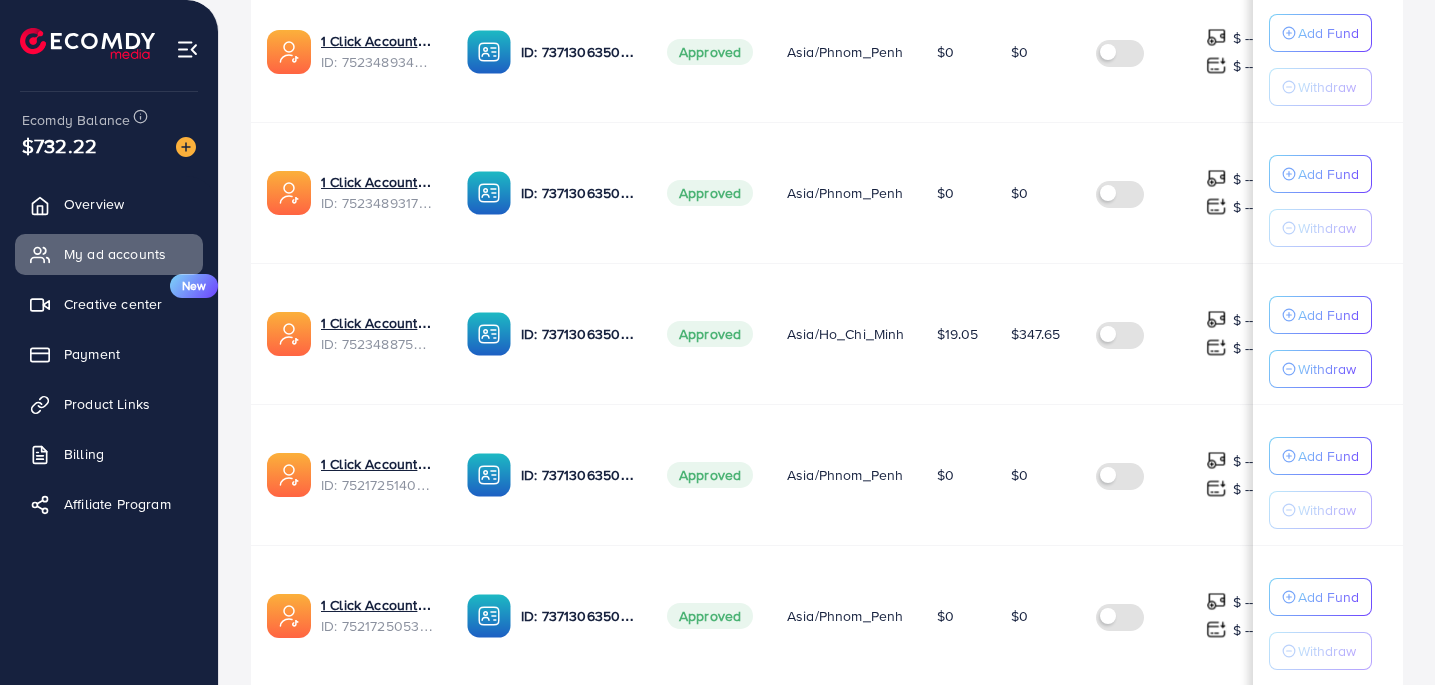 scroll, scrollTop: 1341, scrollLeft: 0, axis: vertical 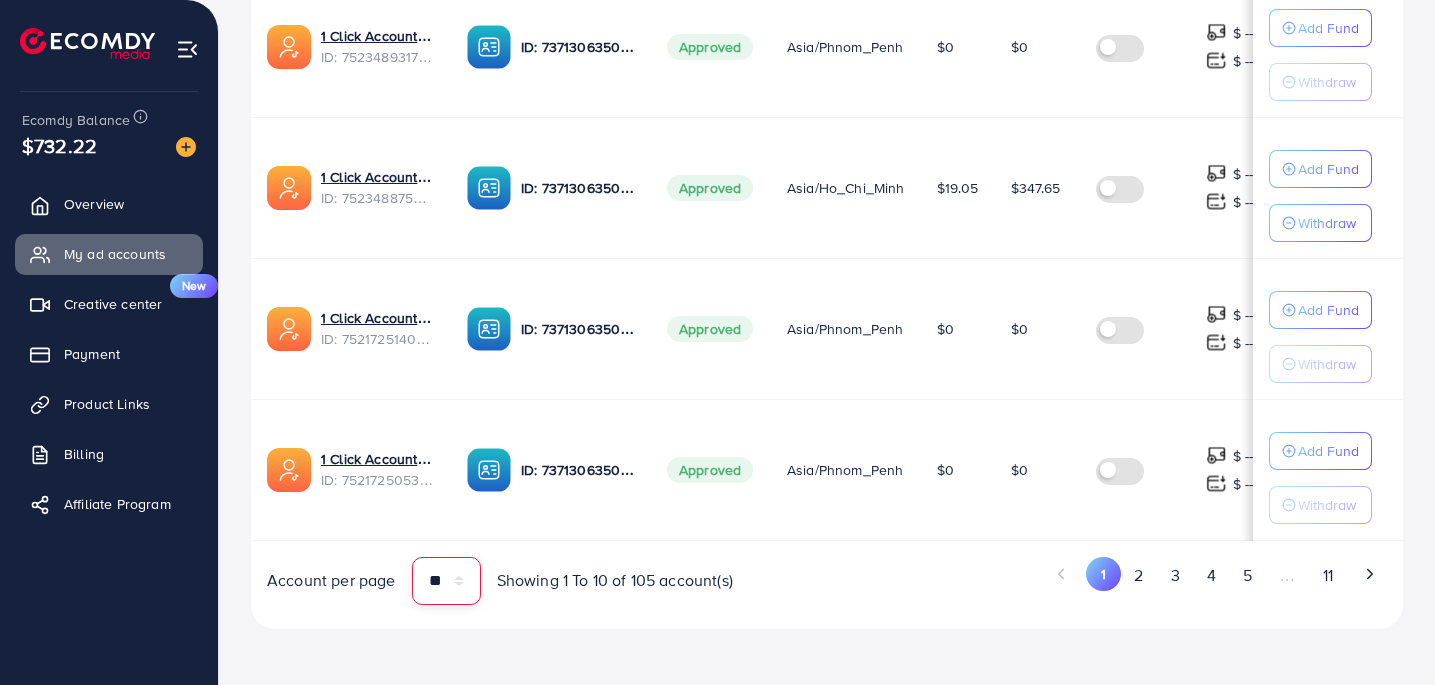 click on "** ** ** ***" at bounding box center [446, 581] 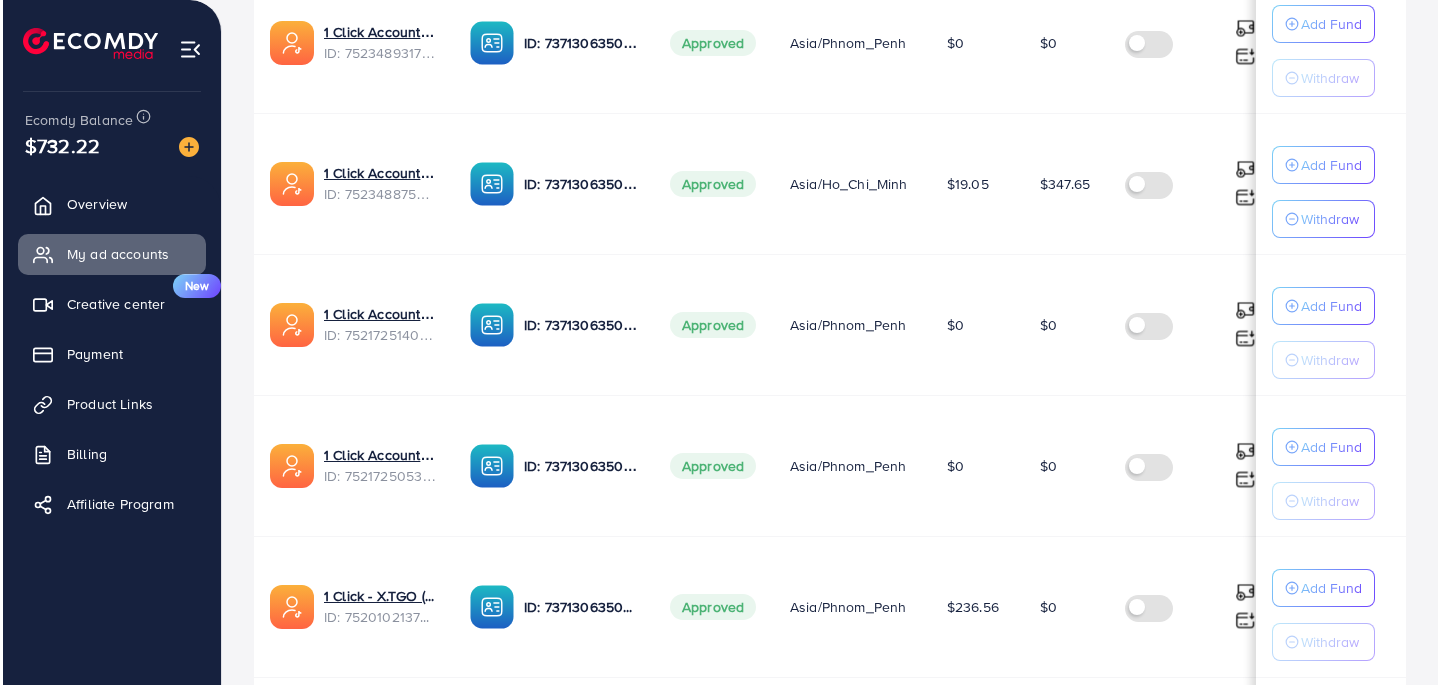 scroll, scrollTop: 3307, scrollLeft: 0, axis: vertical 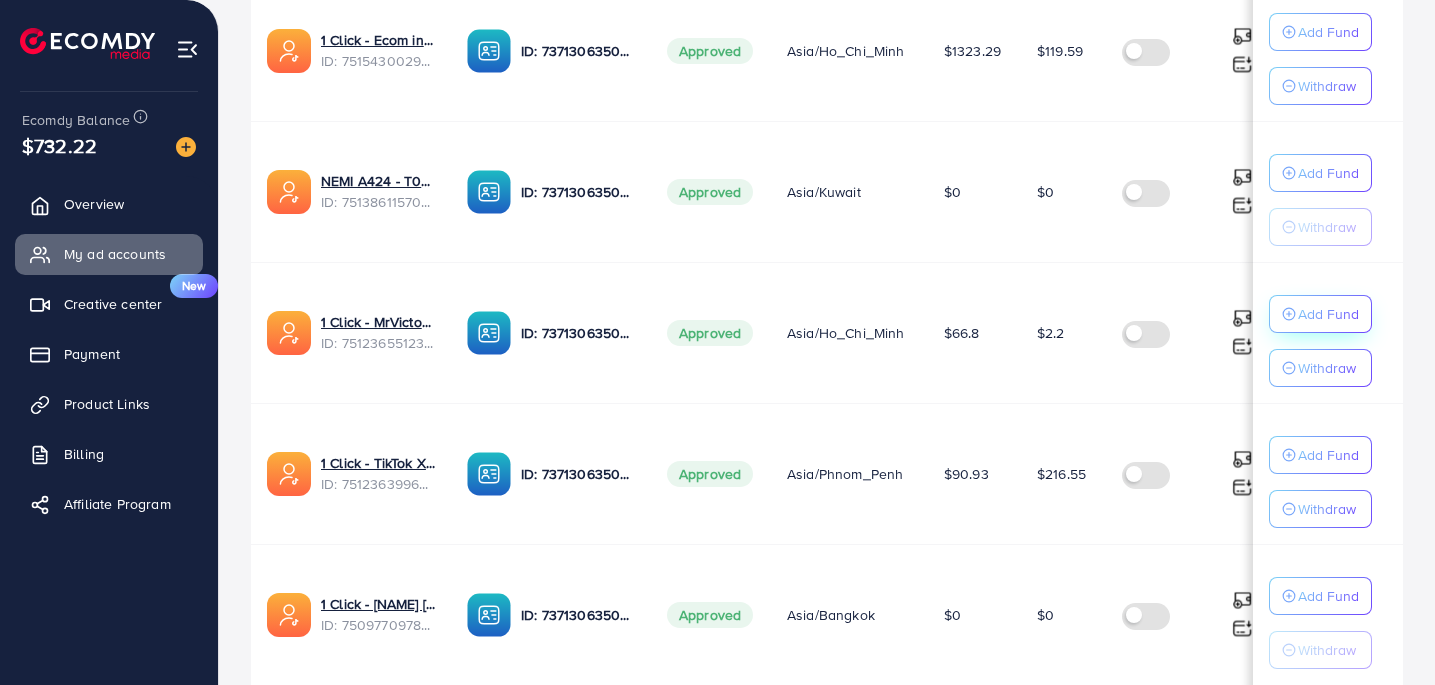 click on "Add Fund" at bounding box center (1328, -2788) 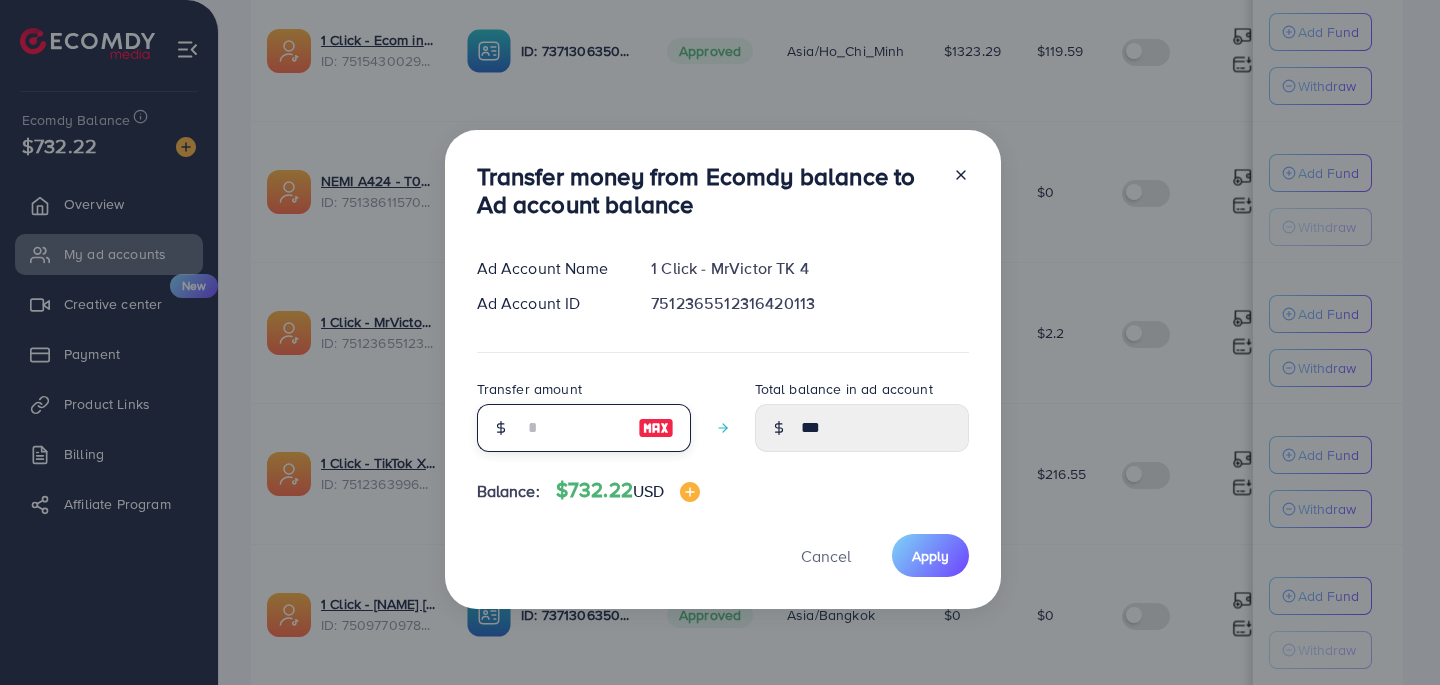 click at bounding box center [573, 428] 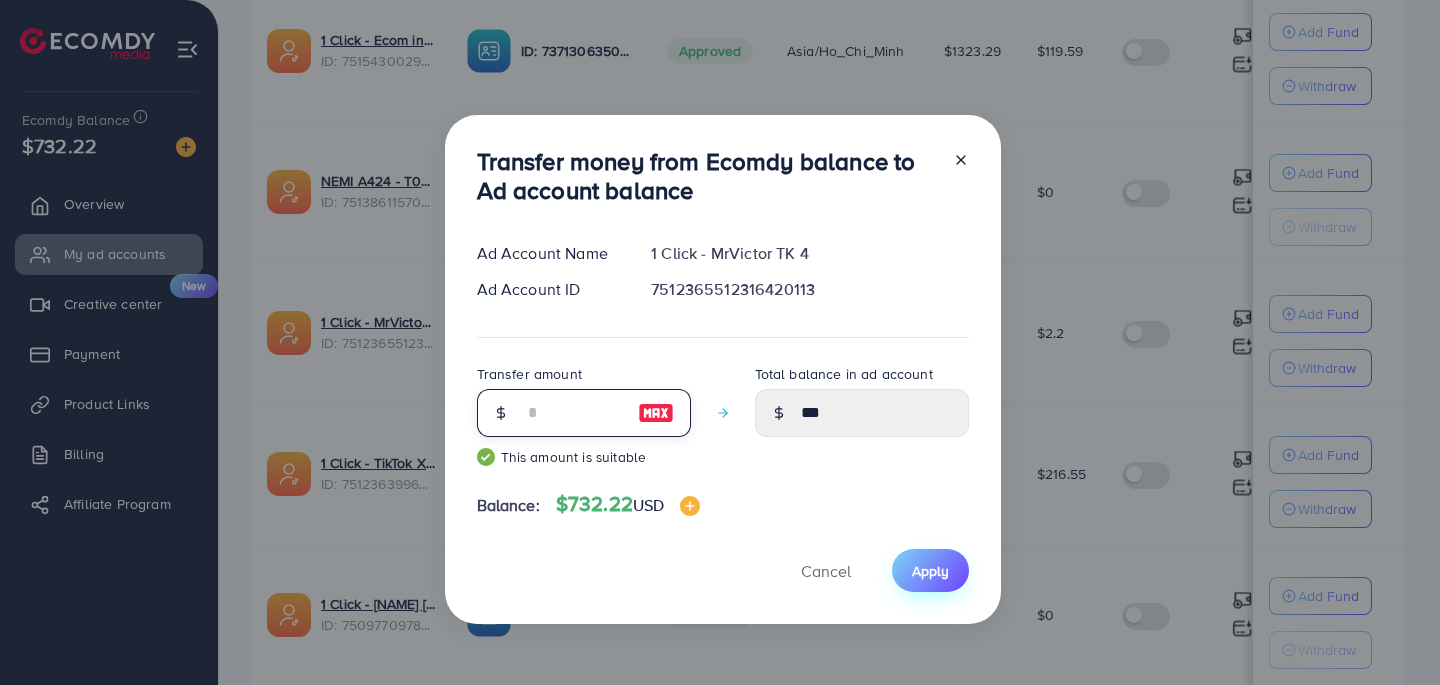 type on "***" 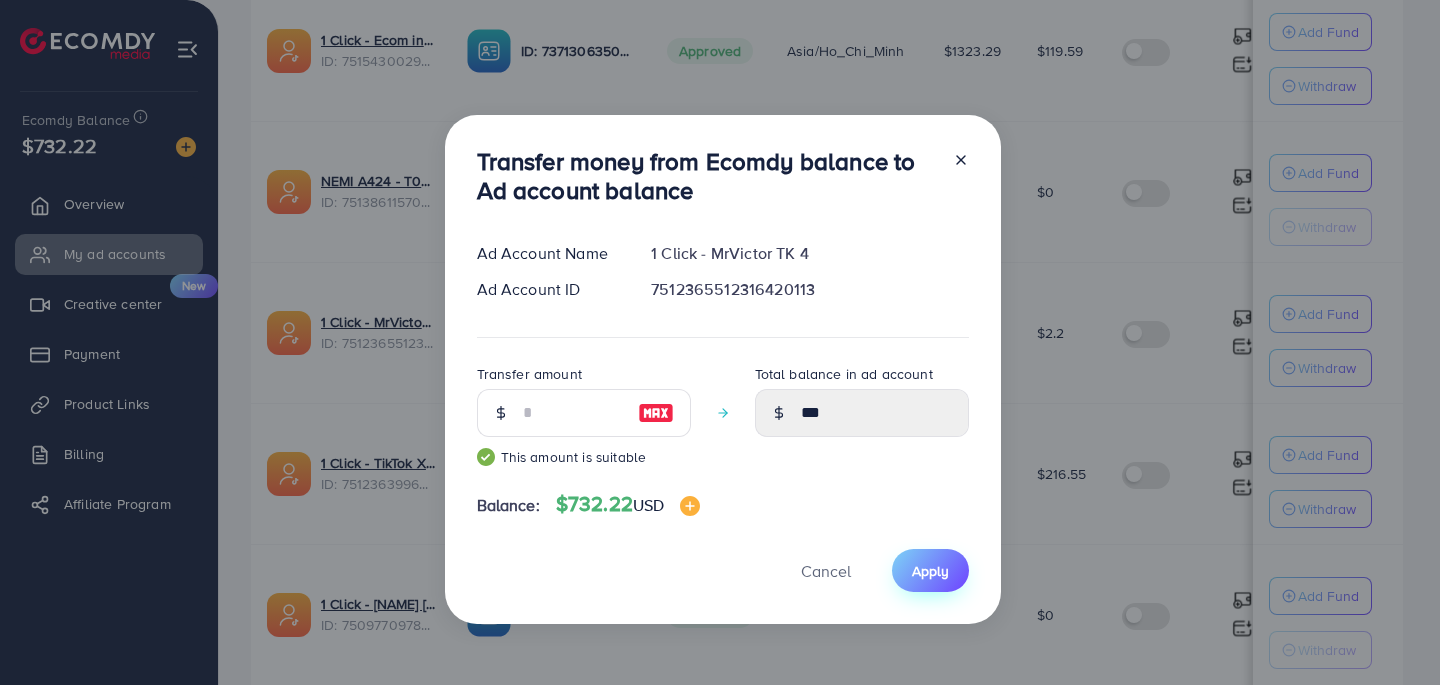 click on "Apply" at bounding box center [930, 571] 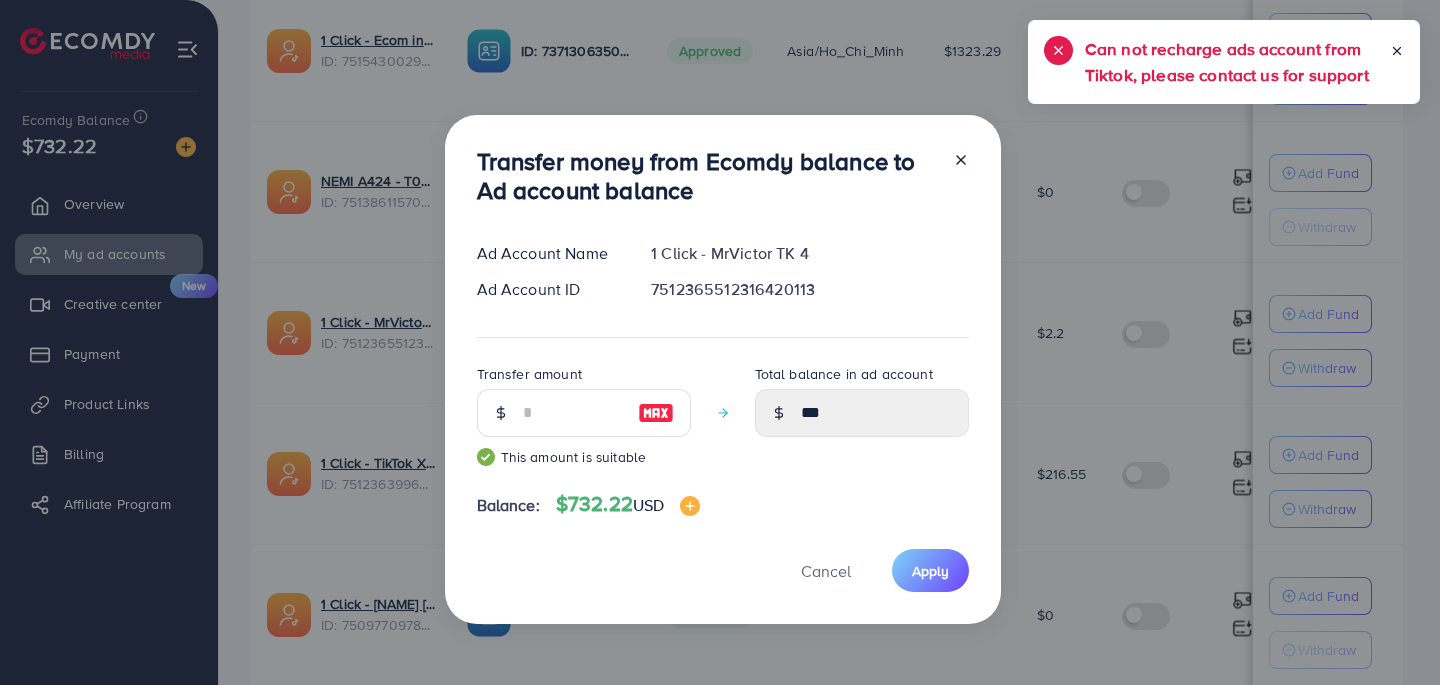 scroll, scrollTop: 1, scrollLeft: 0, axis: vertical 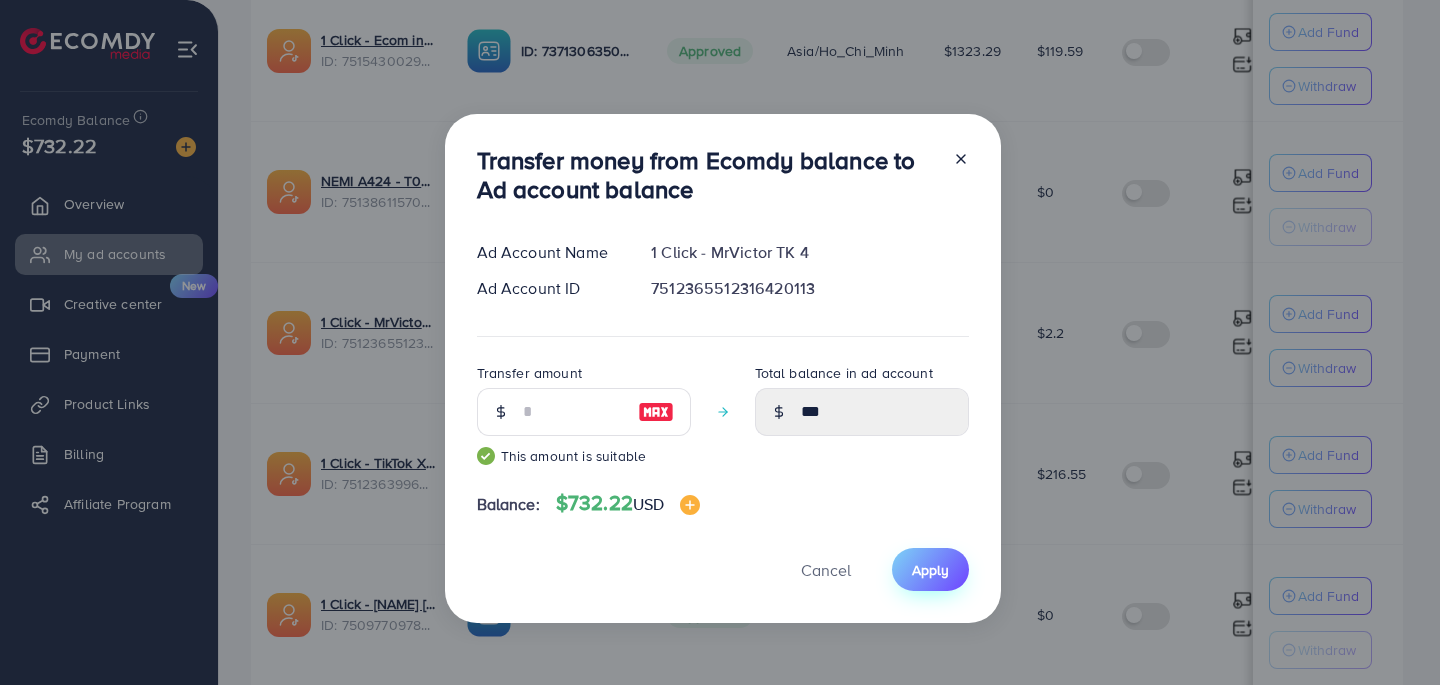 click on "Apply" at bounding box center (930, 569) 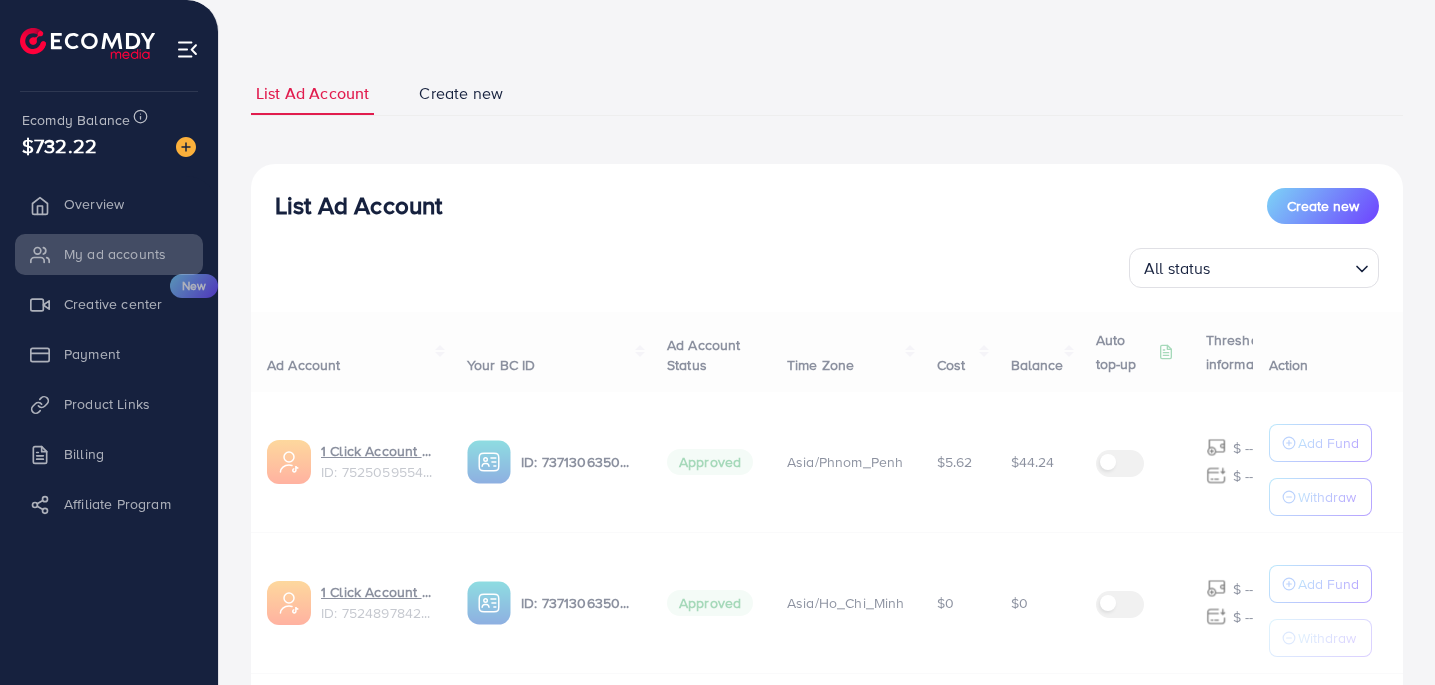 scroll, scrollTop: 77, scrollLeft: 0, axis: vertical 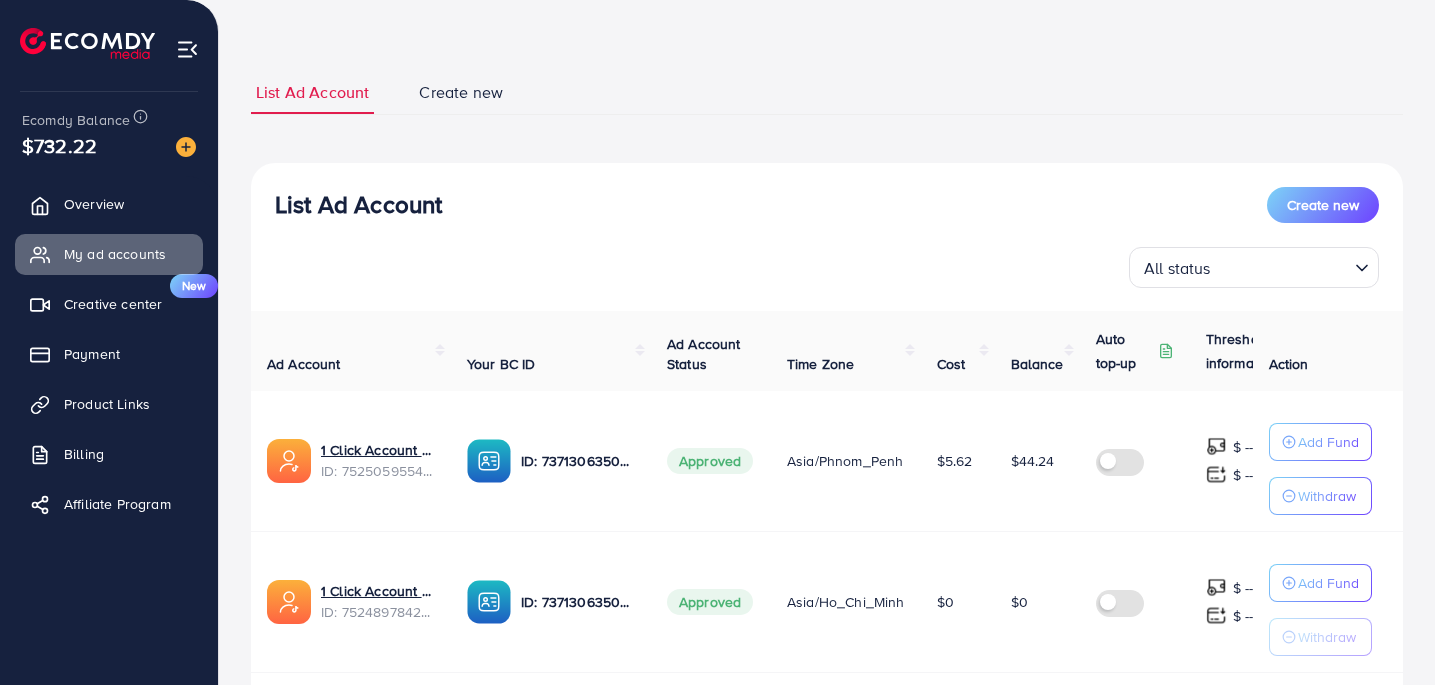 click at bounding box center [1282, 267] 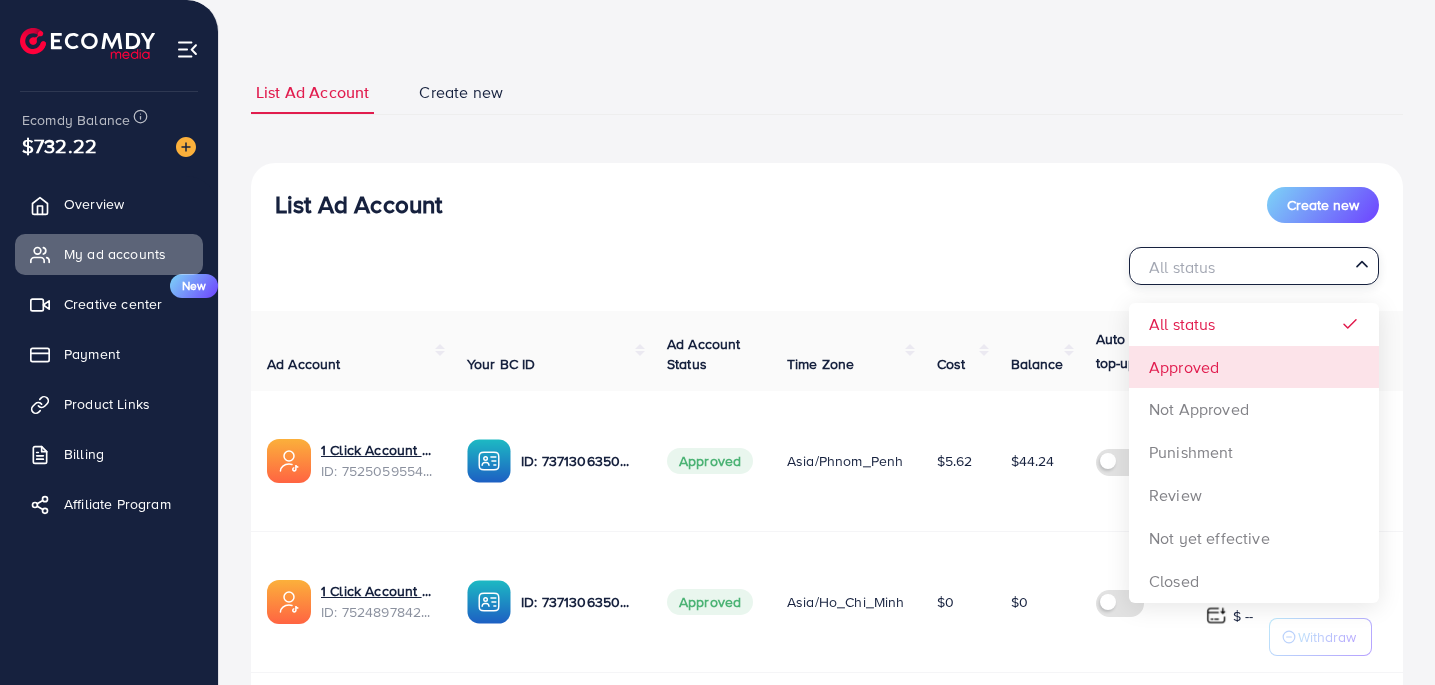 click on "List Ad Account   Create new
All status
Loading...
All status
Approved
Not Approved
Punishment
Review
Not yet effective
Closed
Ad Account Your BC ID Ad Account Status Time Zone Cost Balance Auto top-up Threshold information Action            1 Click Account 117  ID: 7525059554909044744 ID: 7371306350615248913  Approved   Asia/Phnom_Penh   $5.62   $44.24   $ ---   $ ---   Add Fund   Withdraw       1 Click Account 116  ID: 7524897842385666064 ID: 7371306350615248913  Approved   Asia/Ho_Chi_Minh   $0   $0   $ ---   $ ---   Add Fund   Withdraw       1 Click Account 115  ID: 7524892958064410632 ID: 7371306350615248913  Approved   Asia/Phnom_Penh   $29.31   $0.69   $ ---   $ ---   Add Fund   Withdraw       1 Click - MrVictor TK 5  ID: 7523490755965370369 ID: 7371306350615248913  Approved   Asia/Phnom_Penh   $0" at bounding box center [827, 1026] 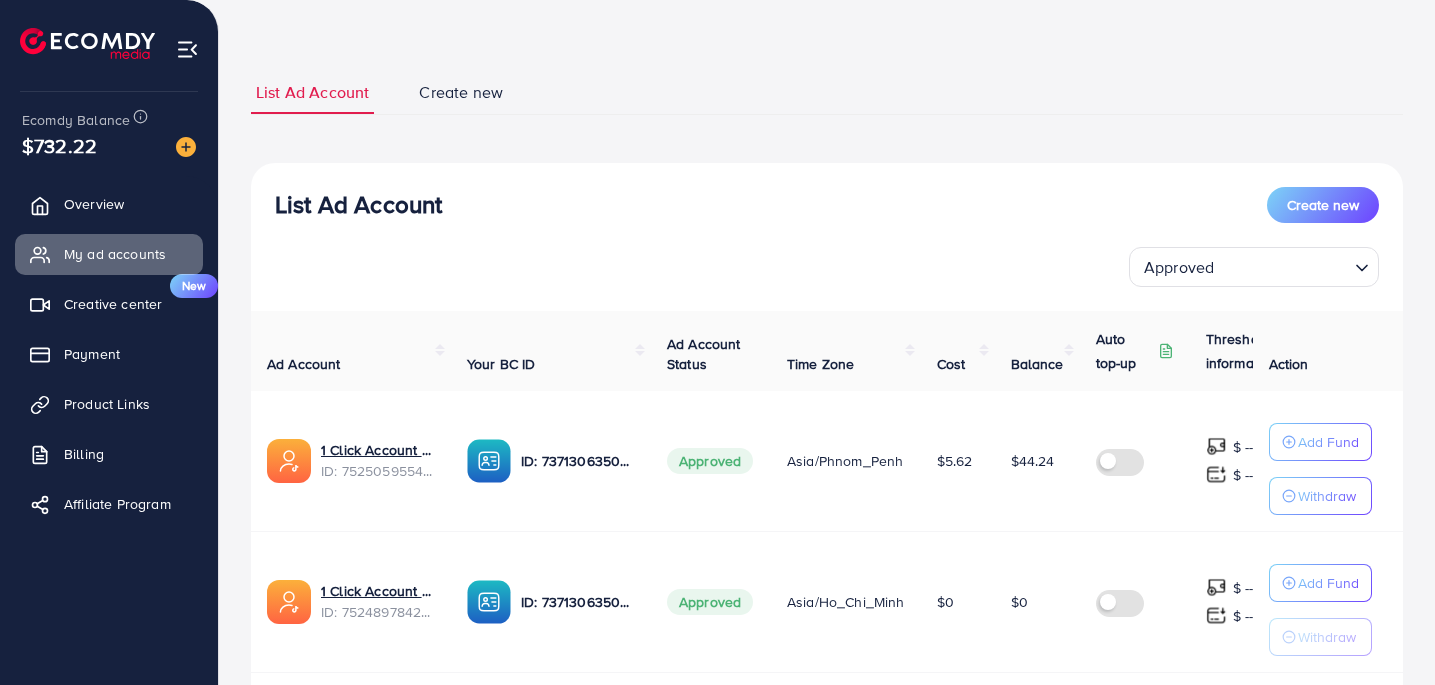 click on "List Ad Account   Create new" at bounding box center [827, 205] 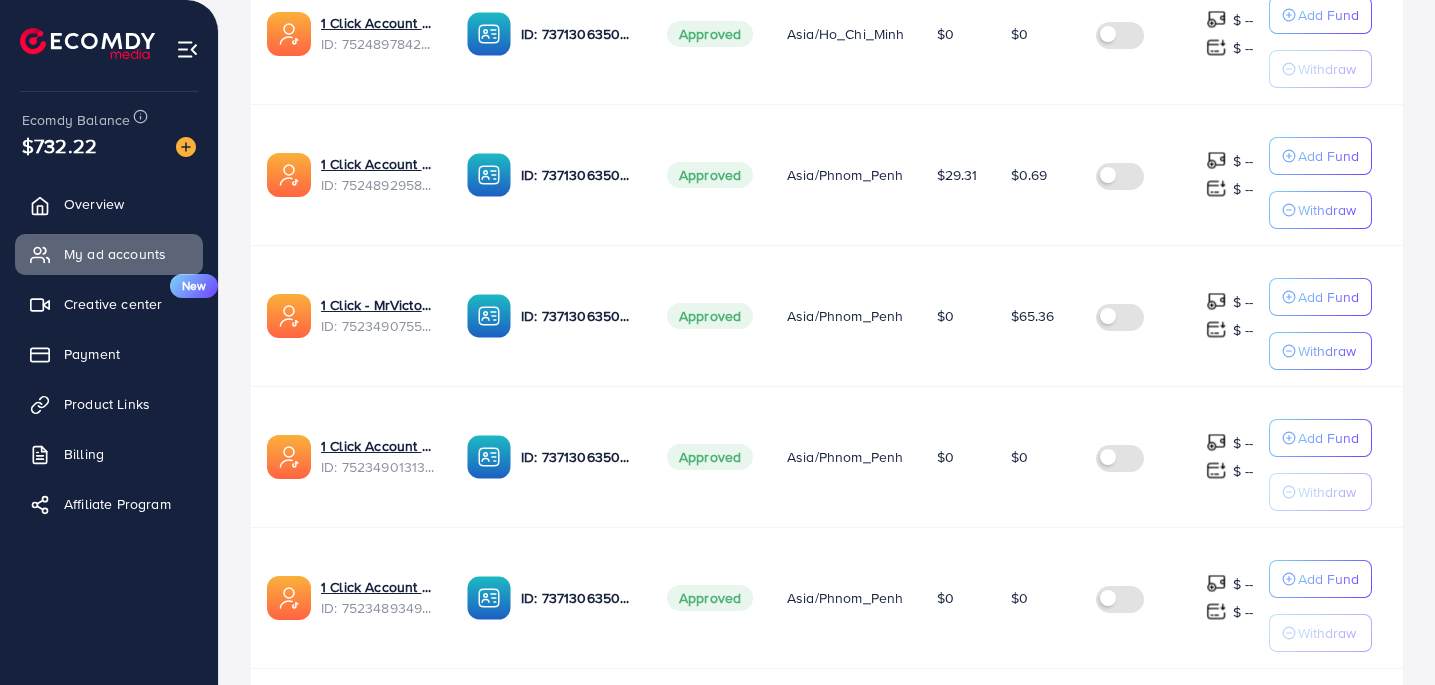 scroll, scrollTop: 1341, scrollLeft: 0, axis: vertical 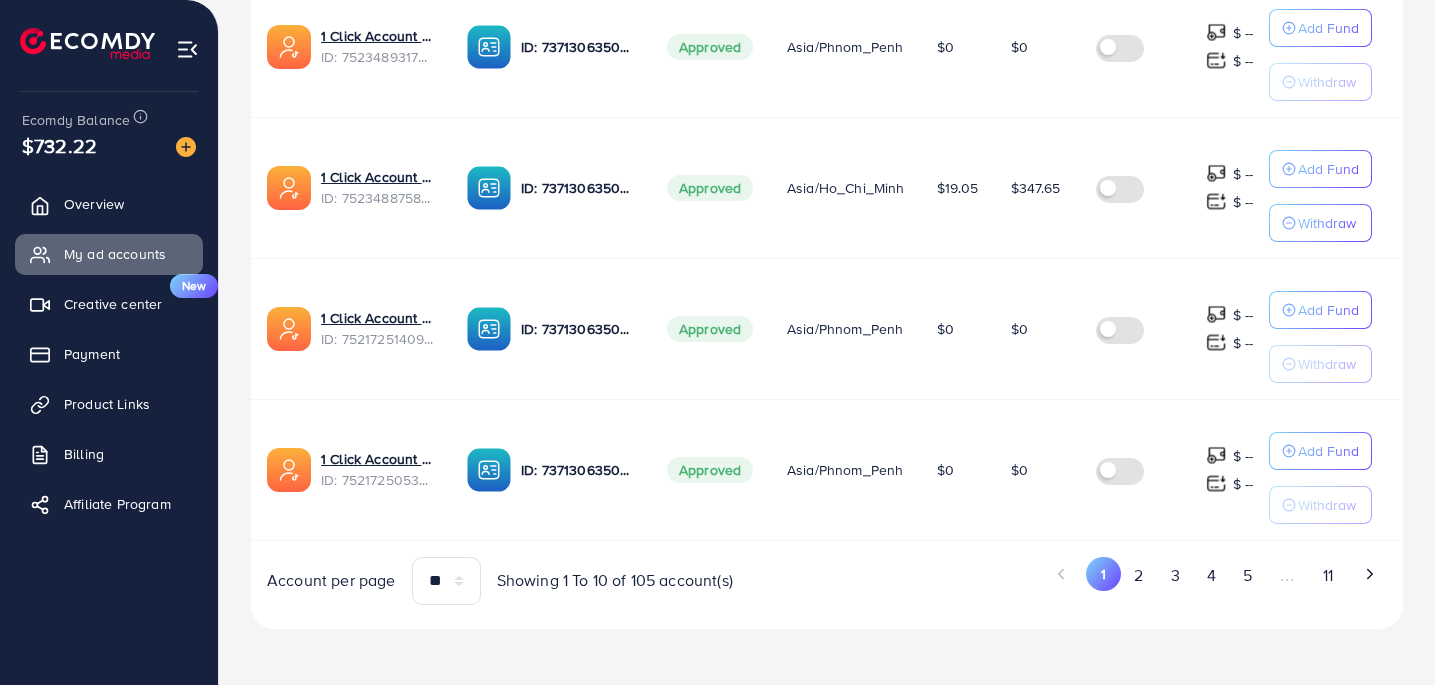 click on "List Ad Account   Create new
Approved
Loading...                   Ad Account Your BC ID Ad Account Status Time Zone Cost Balance Auto top-up Threshold information Action            1 Click Account 117  ID: 7525059554909044744 ID: 7371306350615248913  Approved   Asia/Phnom_Penh   $5.62   $44.24   $ ---   $ ---   Add Fund   Withdraw       1 Click Account 116  ID: 7524897842385666064 ID: 7371306350615248913  Approved   Asia/Ho_Chi_Minh   $0   $0   $ ---   $ ---   Add Fund   Withdraw       1 Click Account 115  ID: 7524892958064410632 ID: 7371306350615248913  Approved   Asia/Phnom_Penh   $29.31   $0.69   $ ---   $ ---   Add Fund   Withdraw       1 Click - MrVictor TK 5  ID: 7523490755965370369 ID: 7371306350615248913  Approved   Asia/Phnom_Penh   $0   $65.36   $ ---   $ ---   Add Fund   Withdraw       1 Click Account 113  ID: 7523490131354009608 ID: 7371306350615248913  Approved   Asia/Phnom_Penh   $0   $0   $ ---   $ ---   Add Fund   Withdraw       1 Click Account 112   $0" at bounding box center (827, -234) 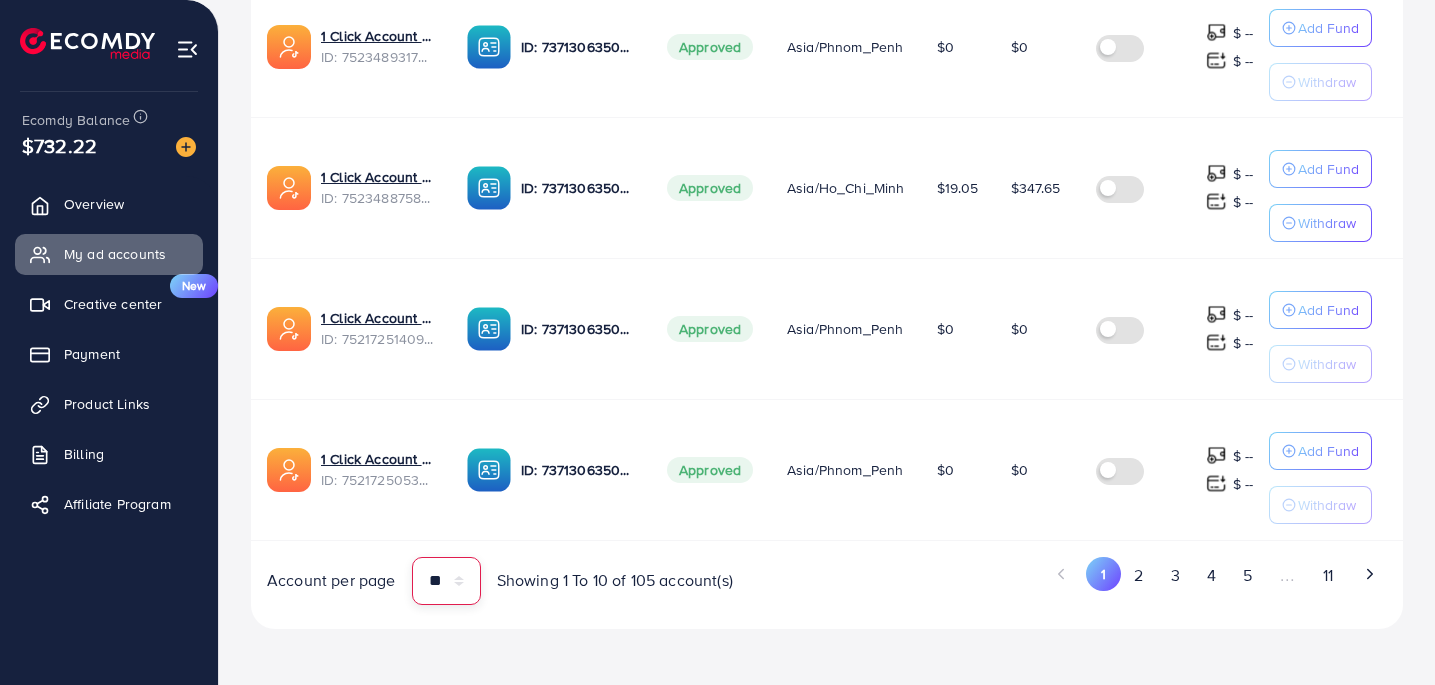 click on "** ** ** ***" at bounding box center (446, 581) 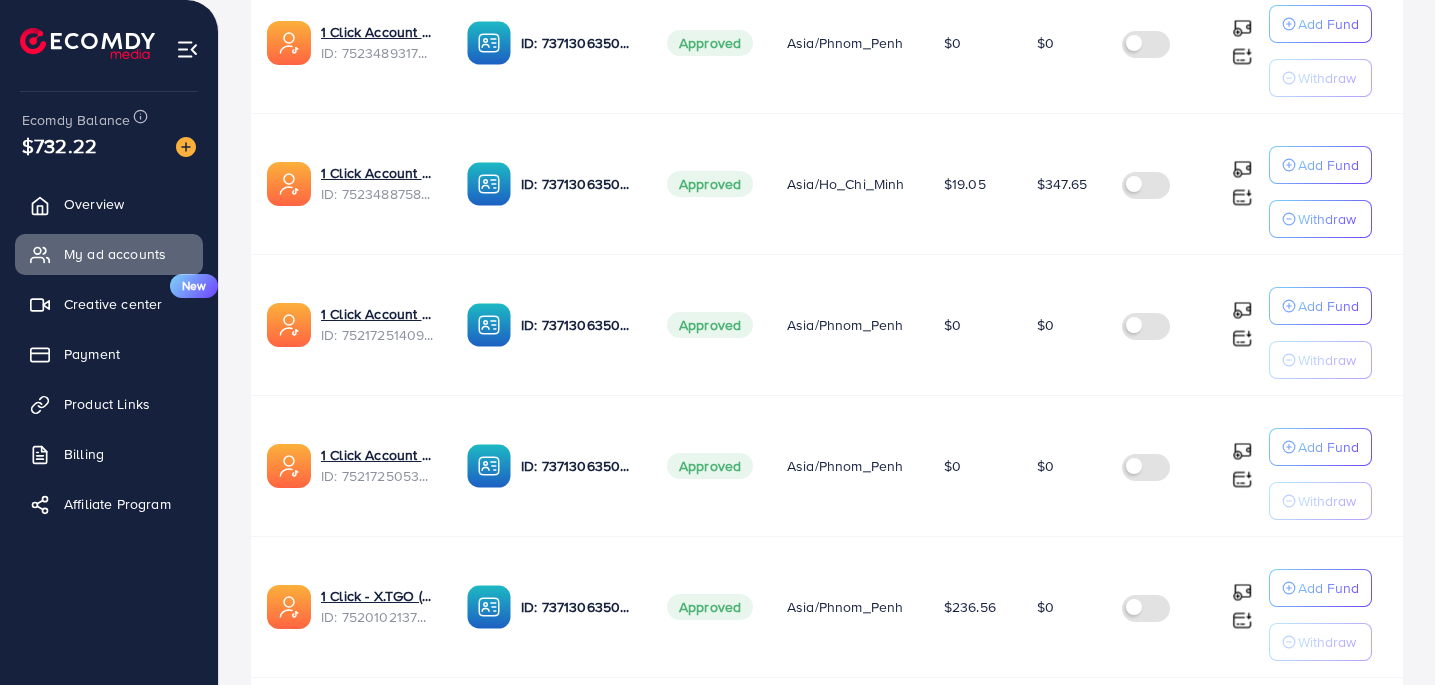 scroll, scrollTop: 3307, scrollLeft: 0, axis: vertical 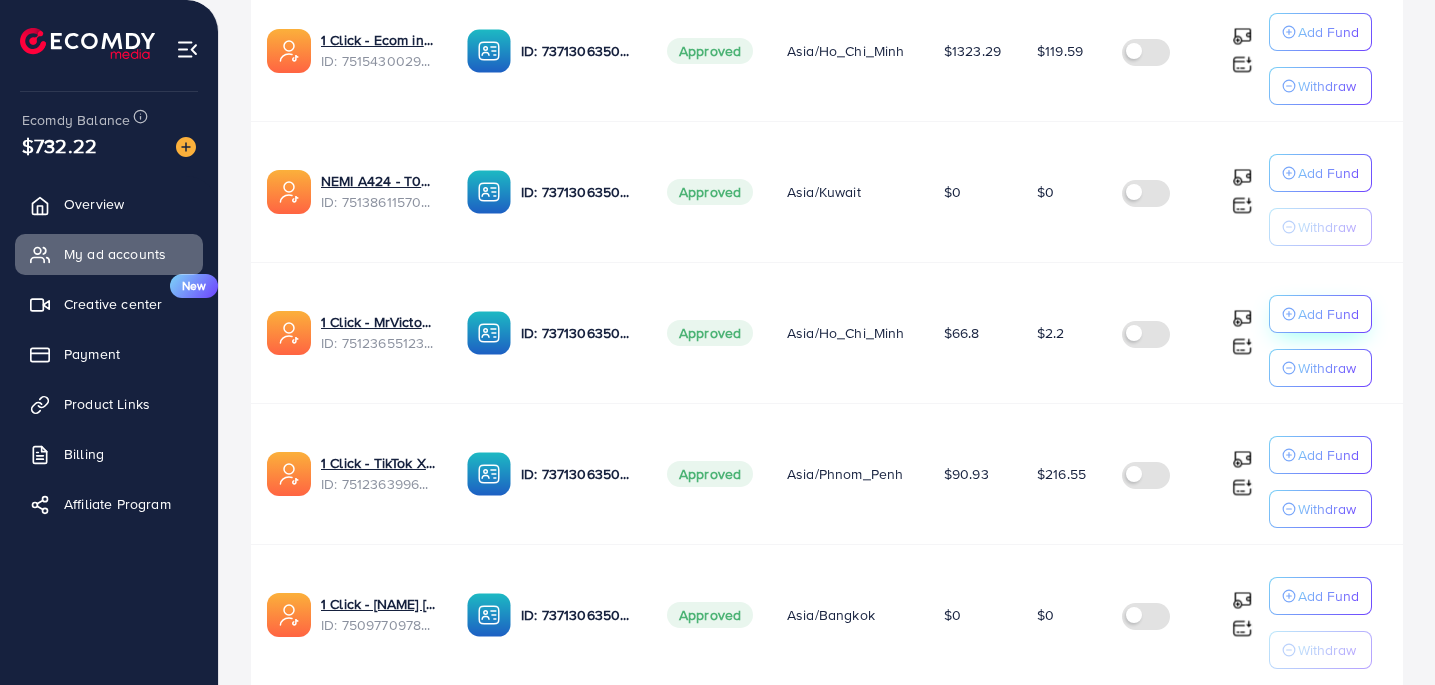 click on "Add Fund" at bounding box center [1328, -2788] 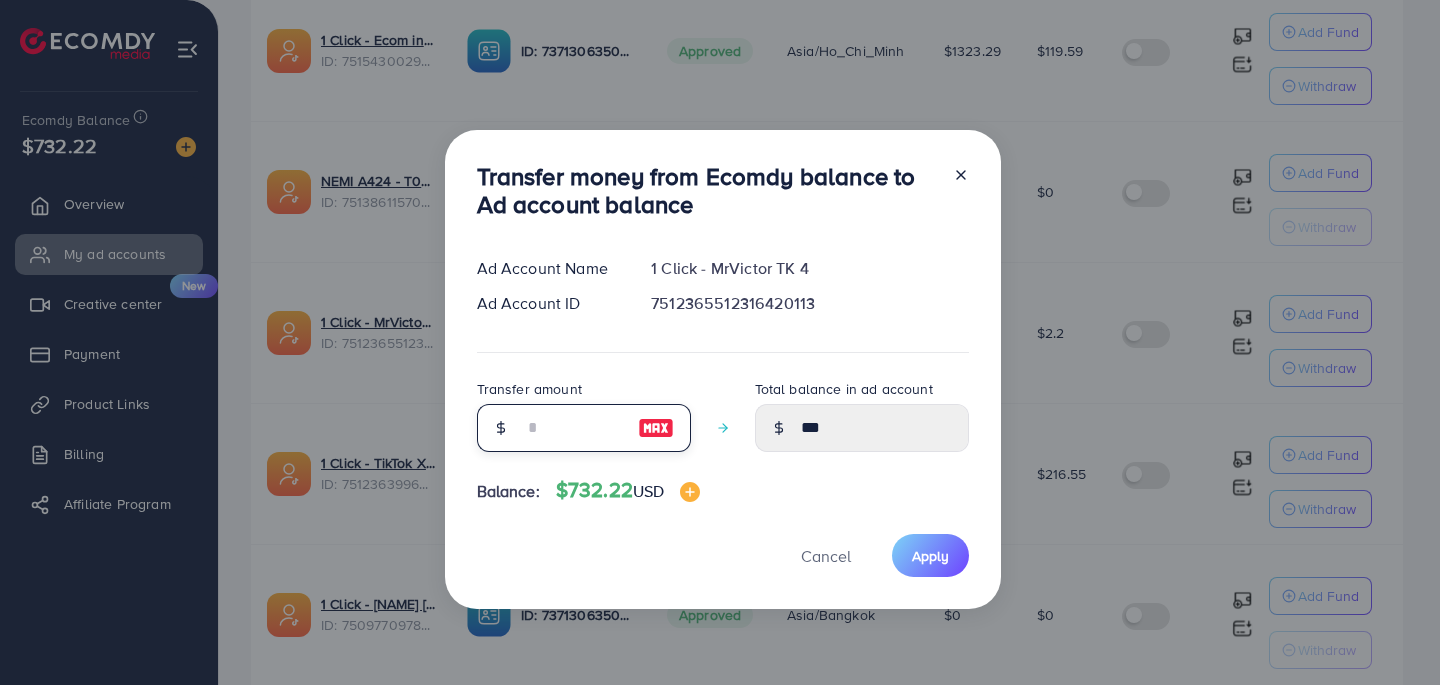 click at bounding box center (573, 428) 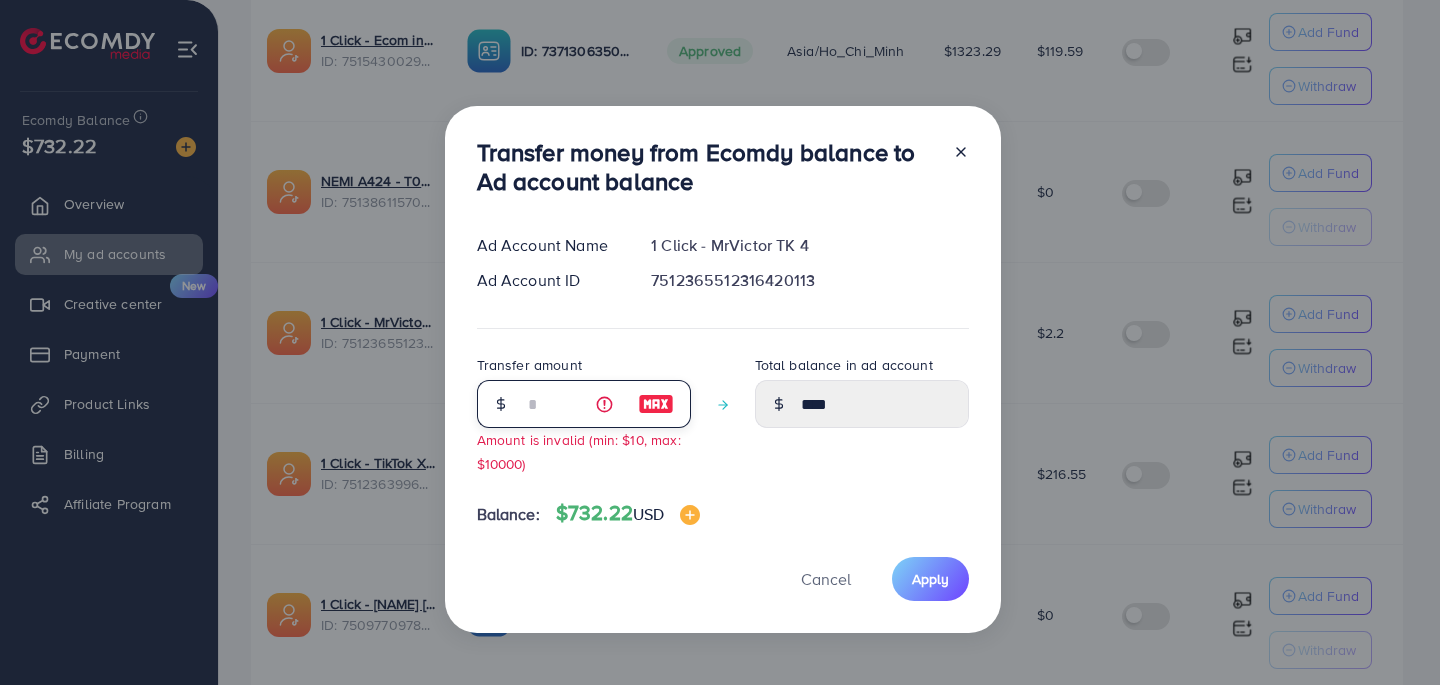 type on "**" 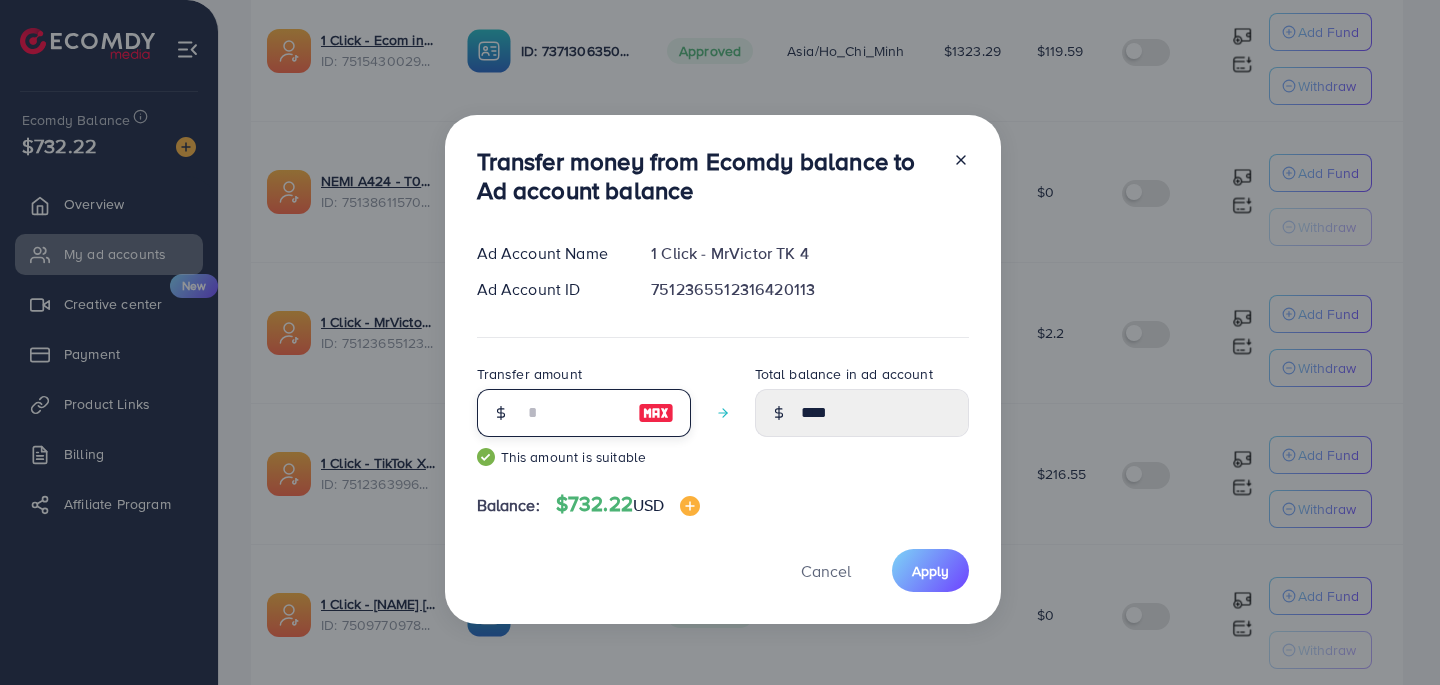 type on "*****" 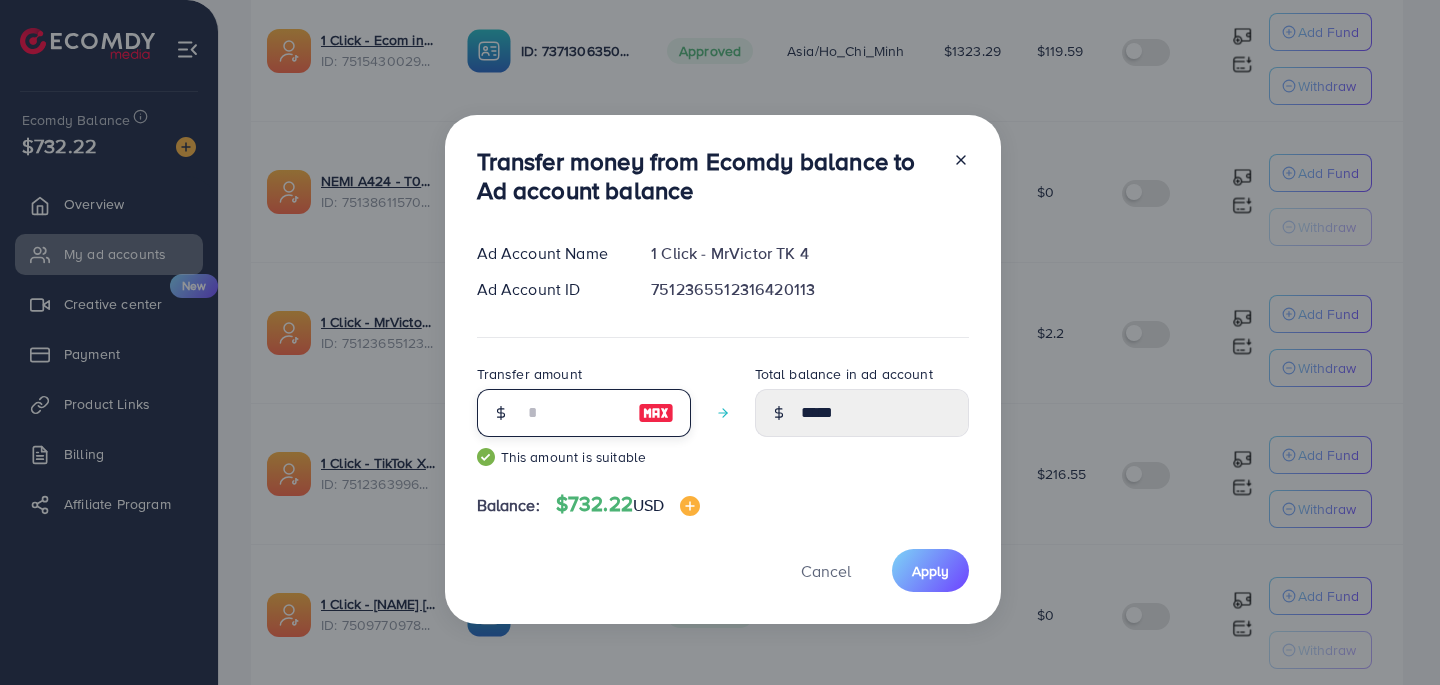 type on "***" 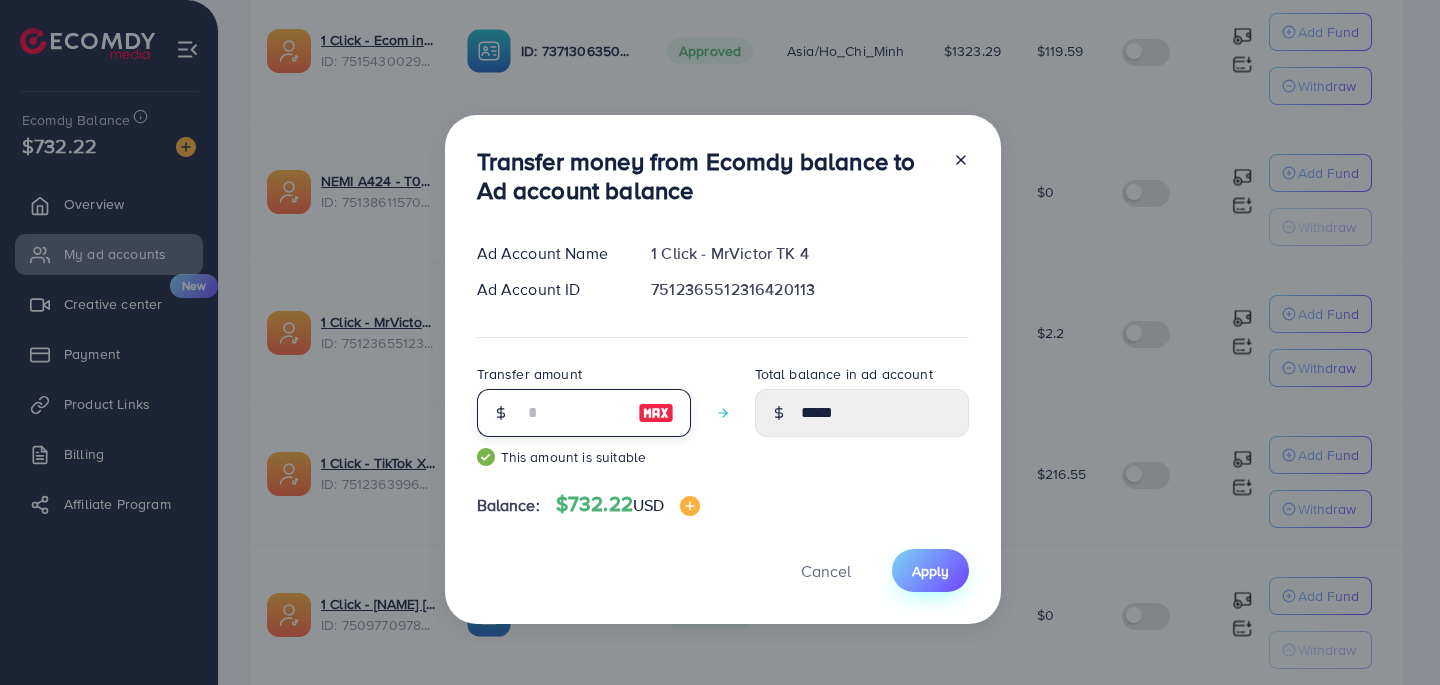 type on "******" 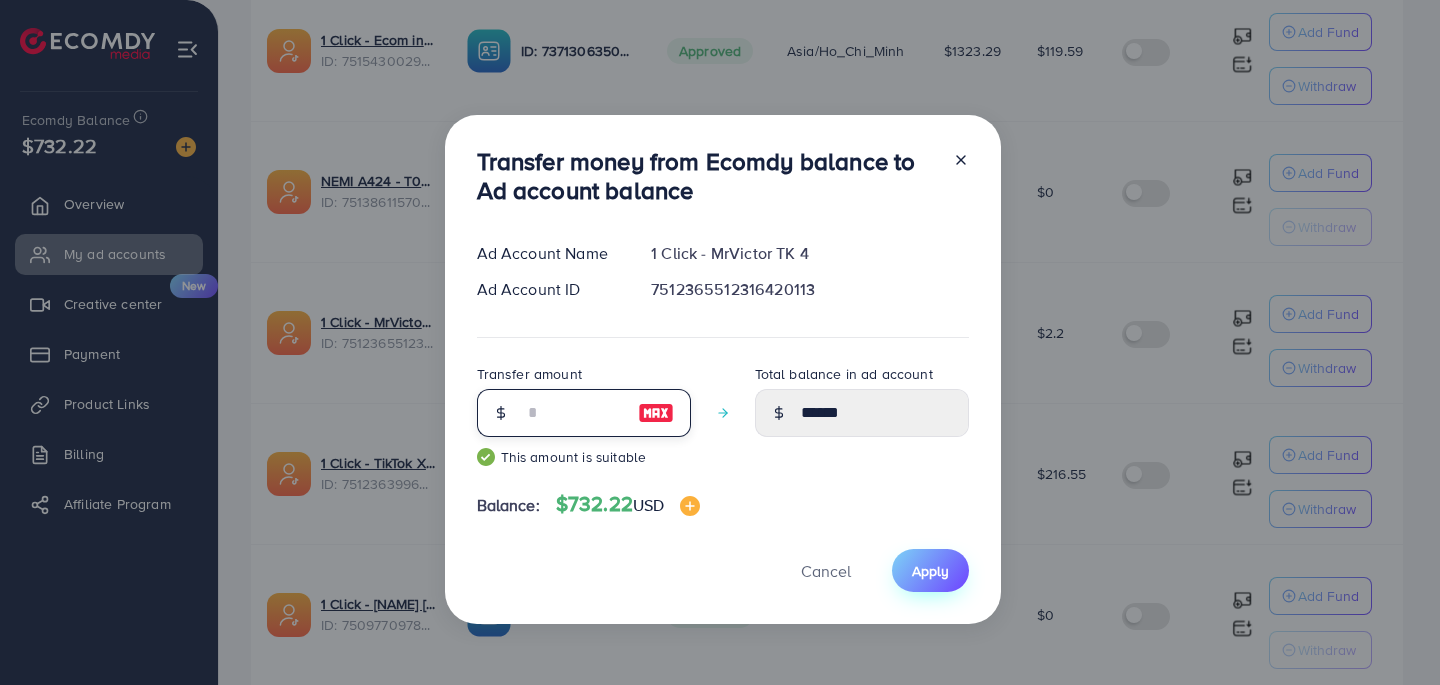 type on "***" 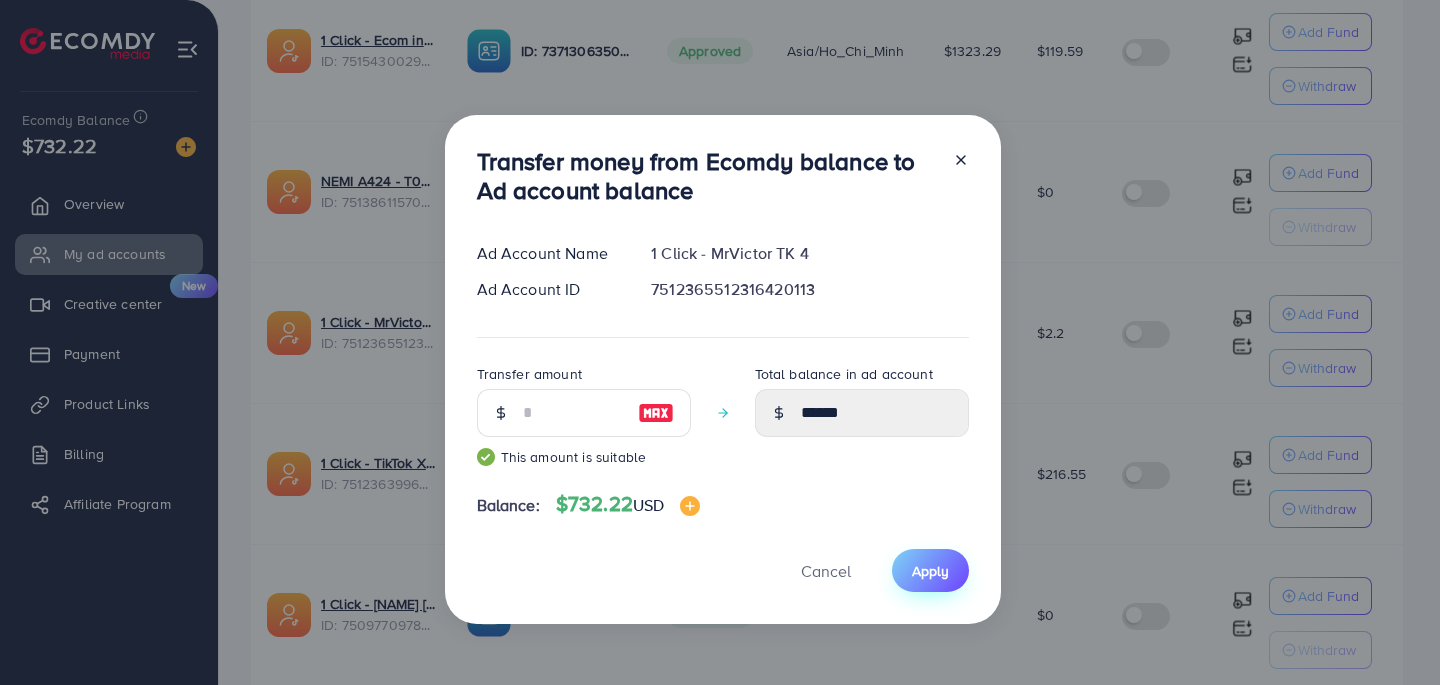click on "Apply" at bounding box center [930, 570] 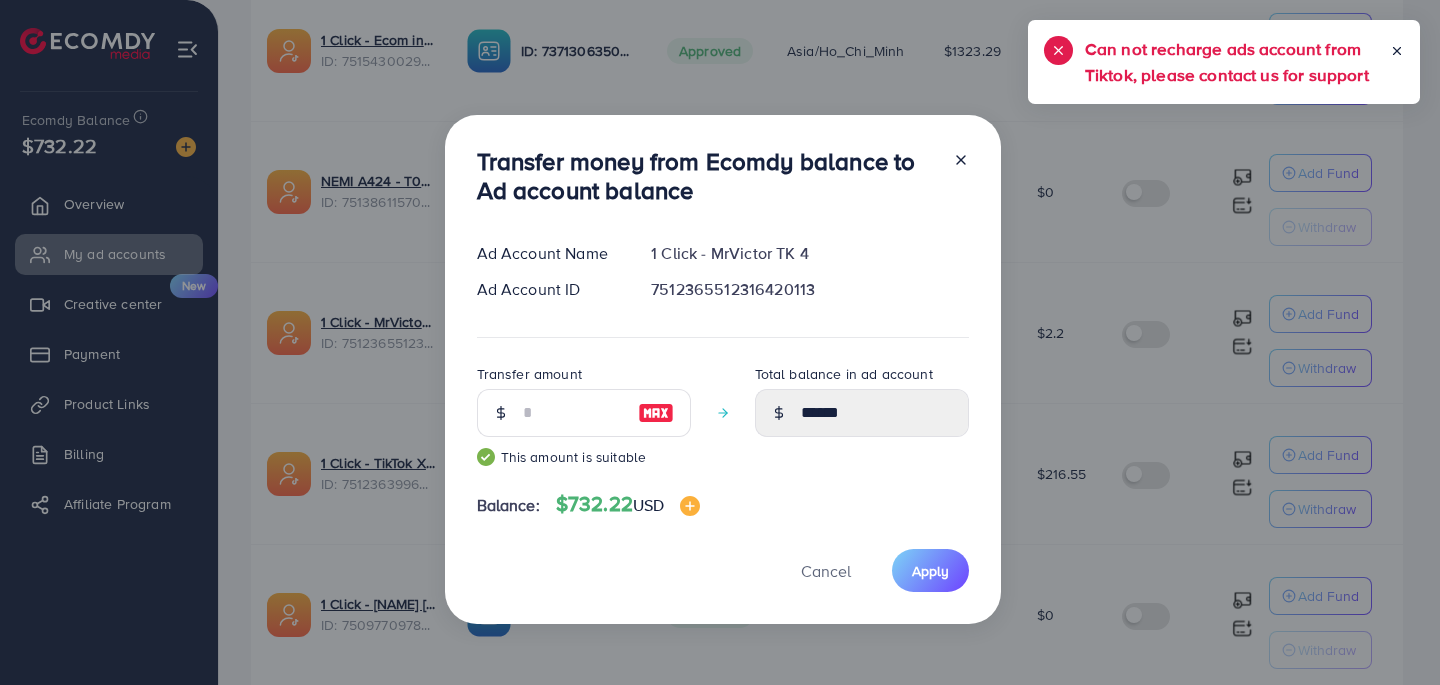 click 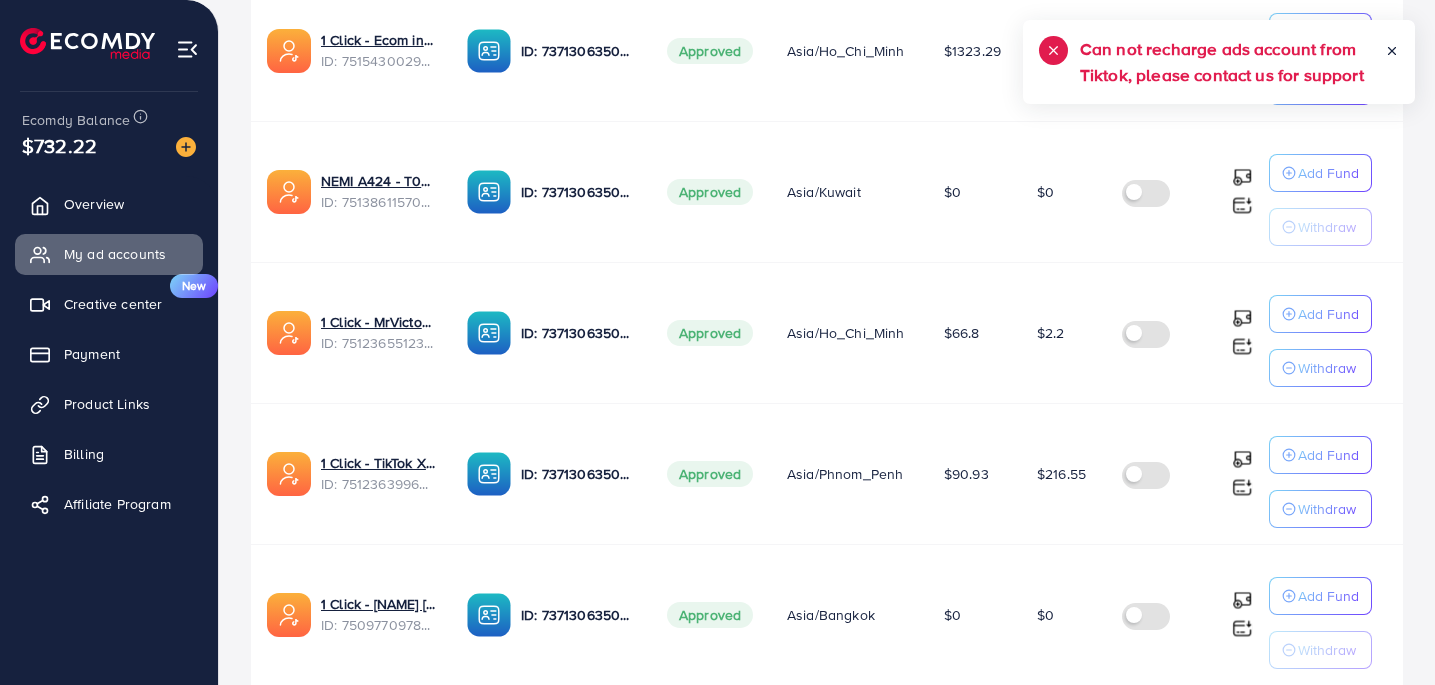 scroll, scrollTop: 12049, scrollLeft: 0, axis: vertical 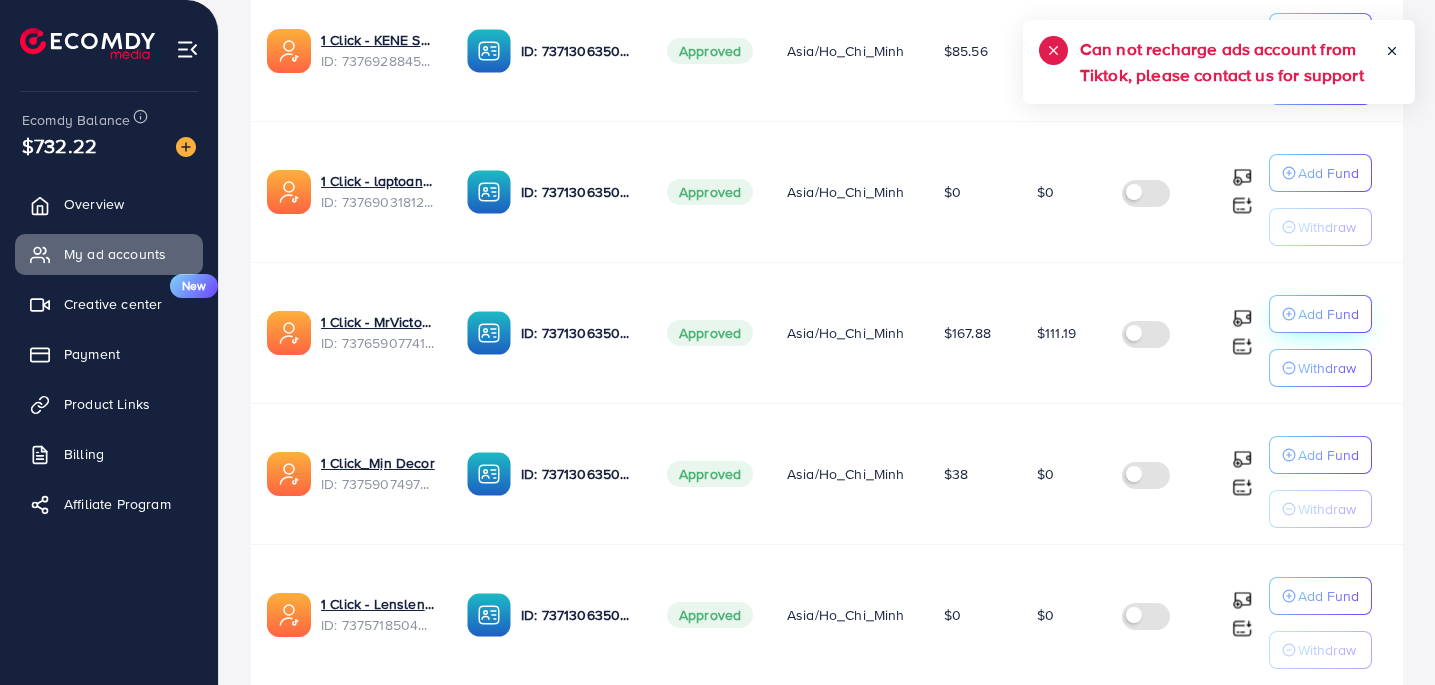 click on "Add Fund" at bounding box center (1328, -11530) 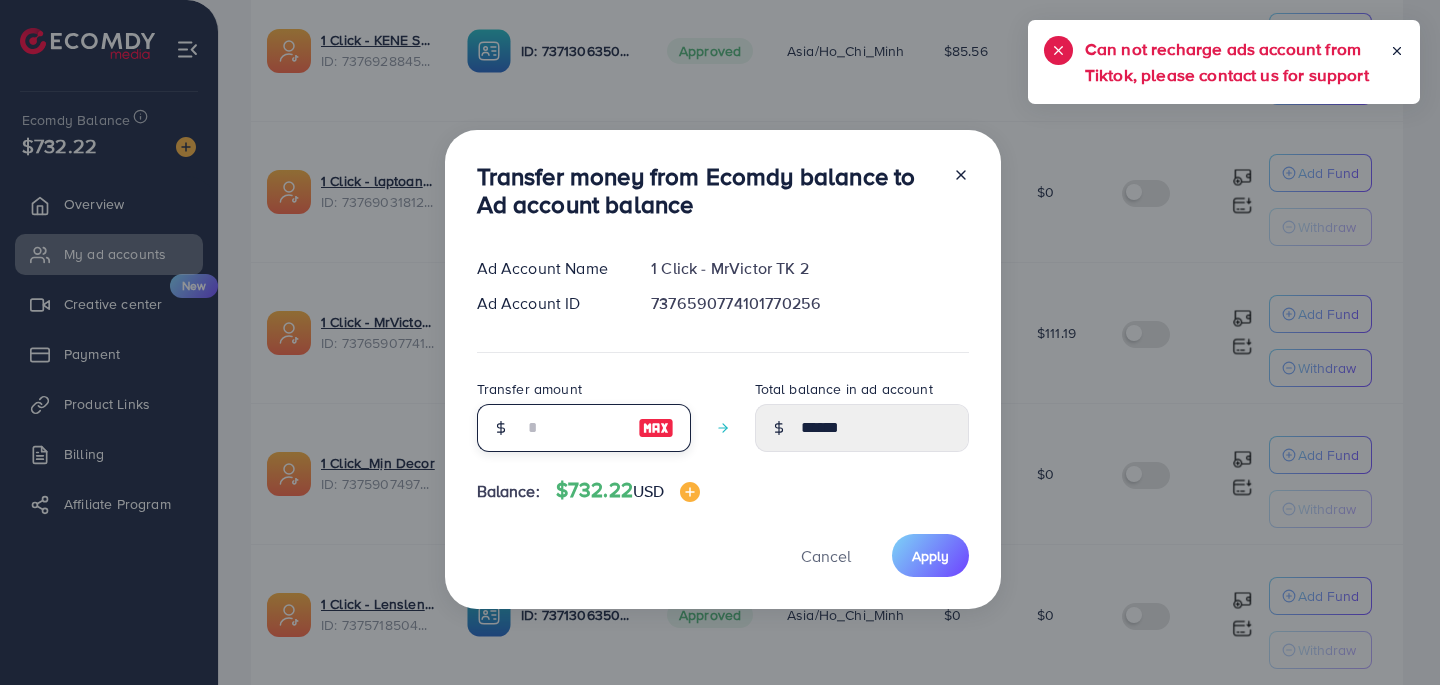 click at bounding box center (573, 428) 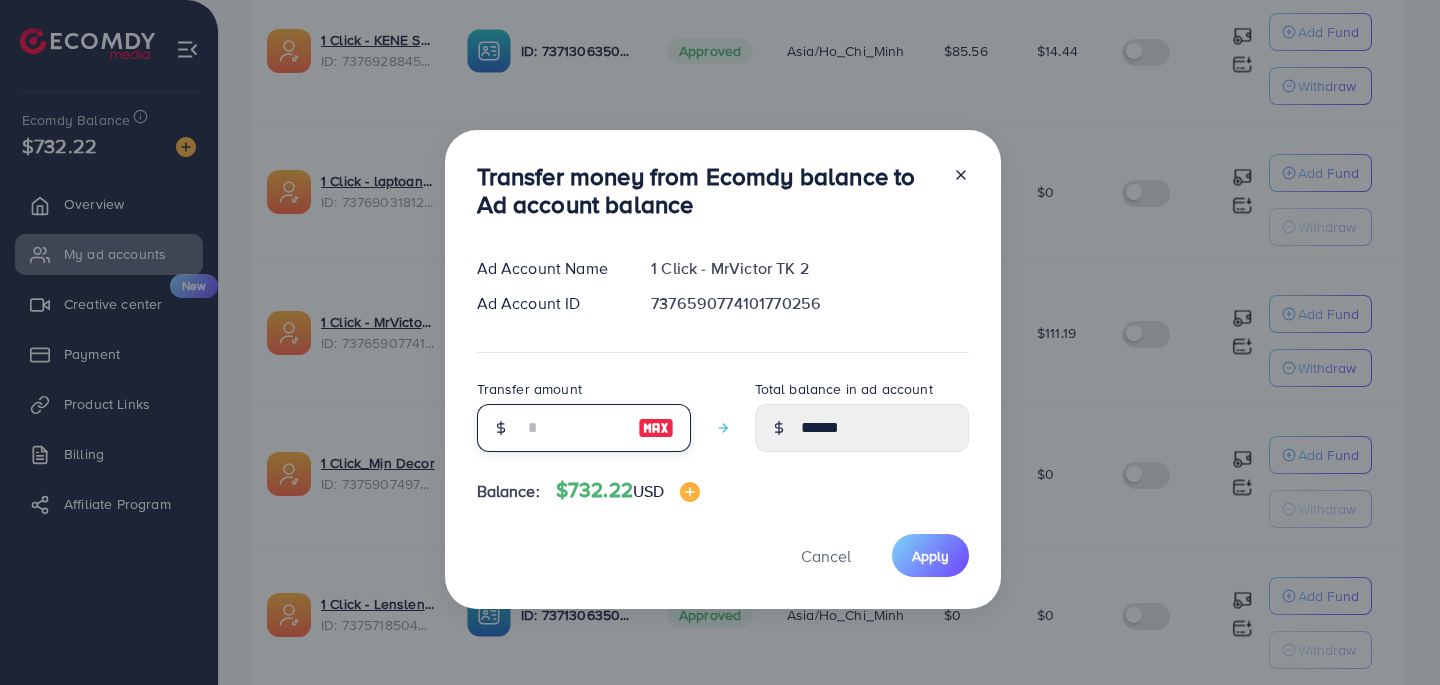type on "*" 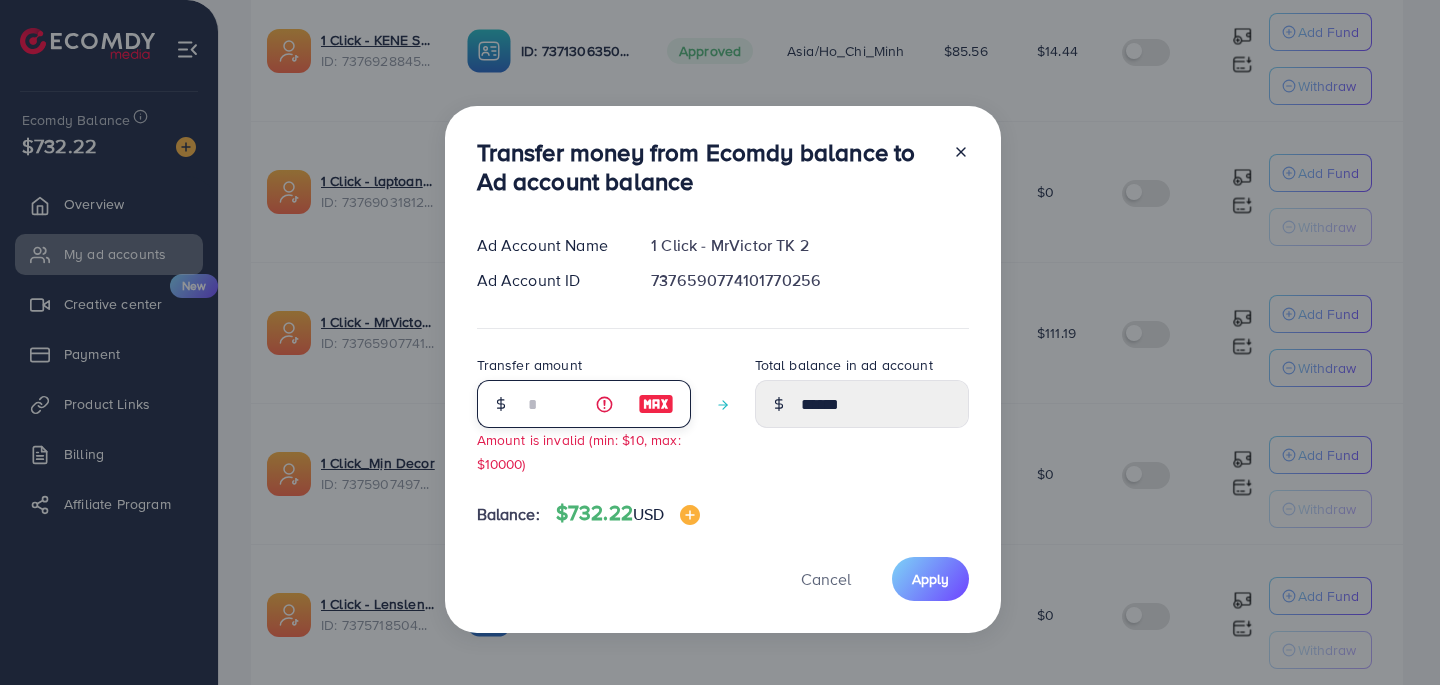 type on "**" 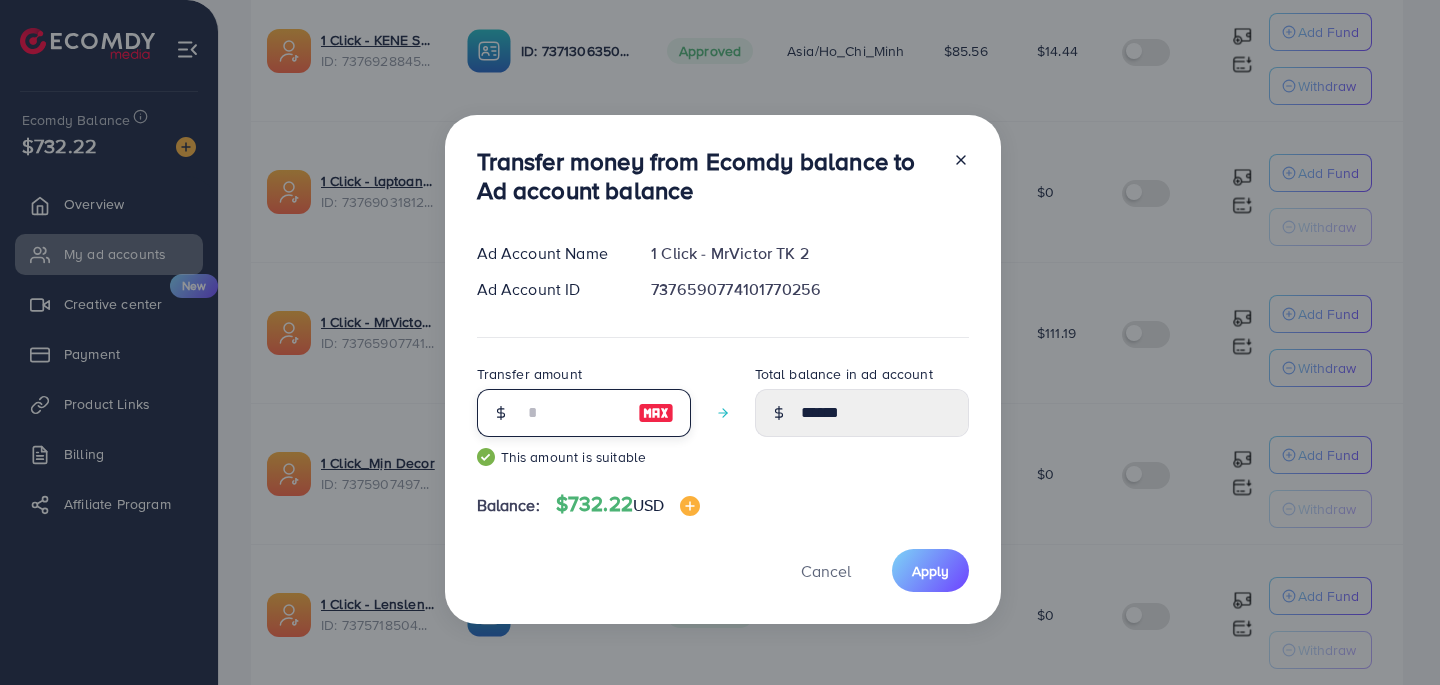 type on "******" 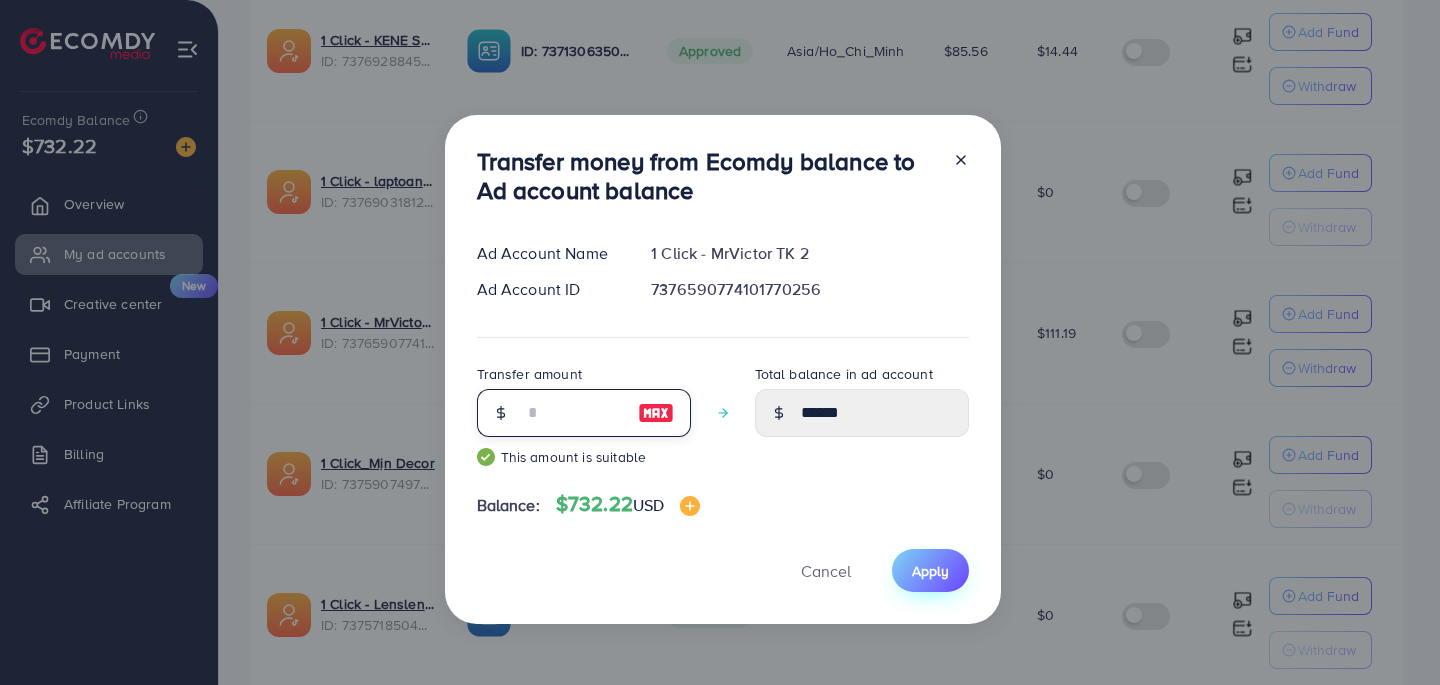 type on "***" 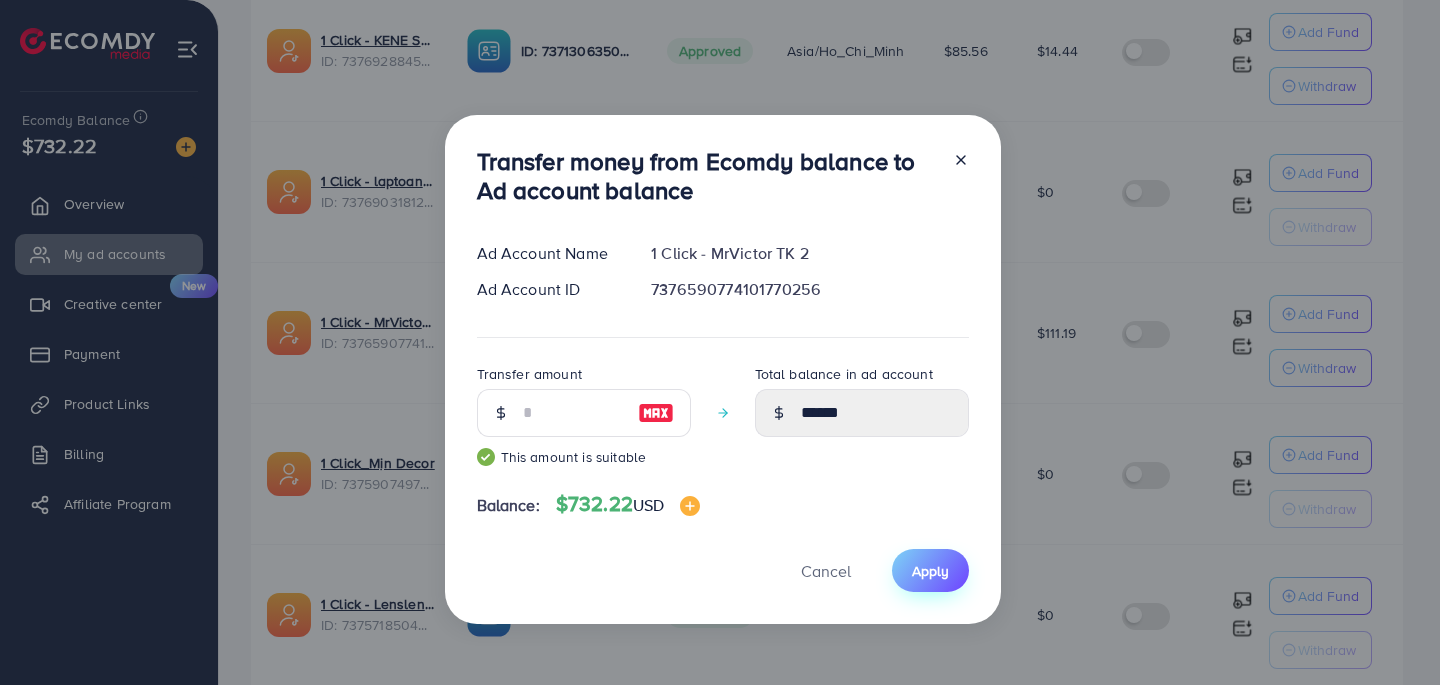 click on "Apply" at bounding box center [930, 570] 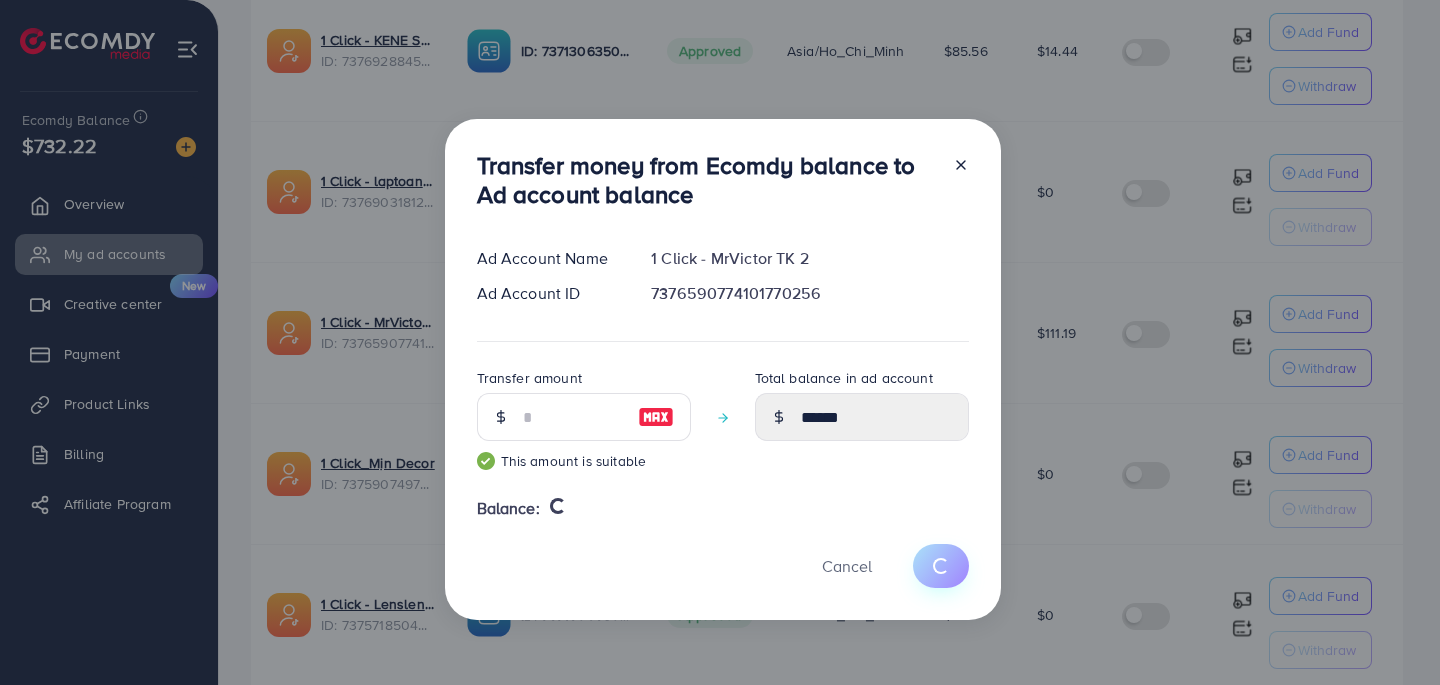 type 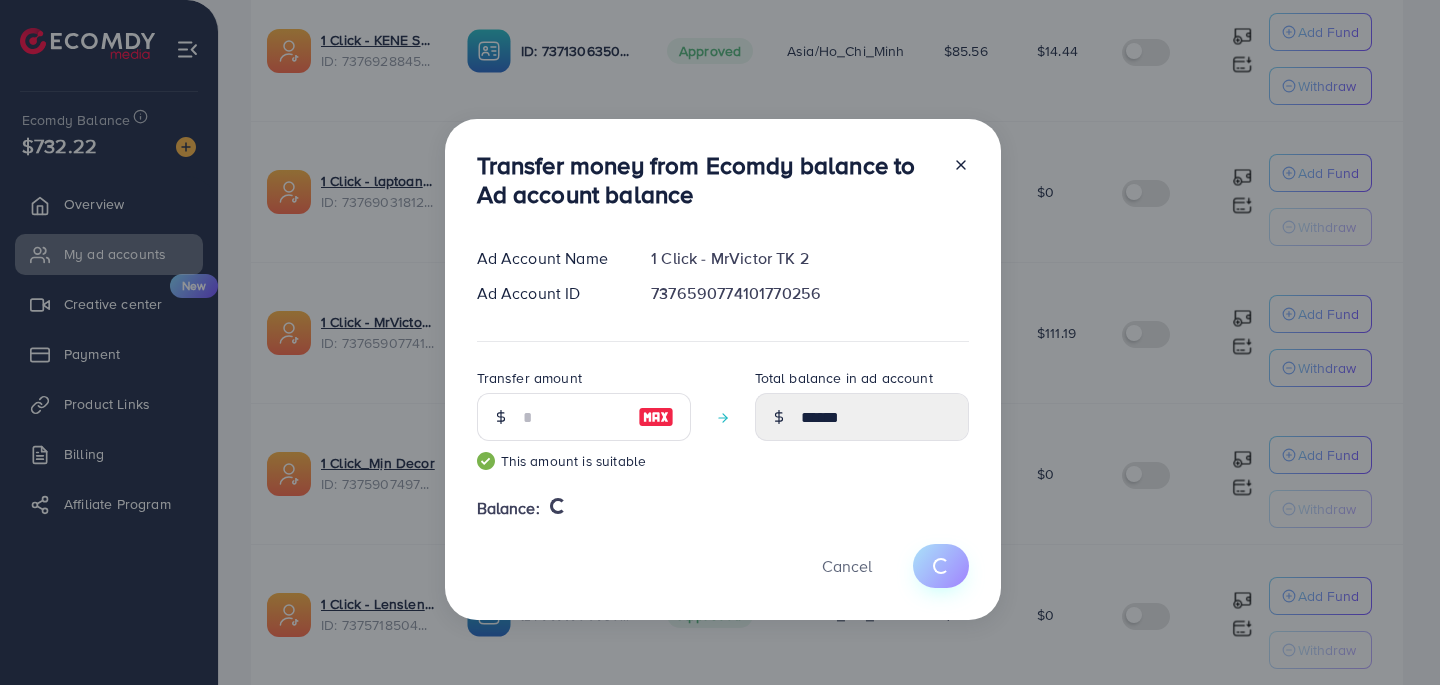 type on "******" 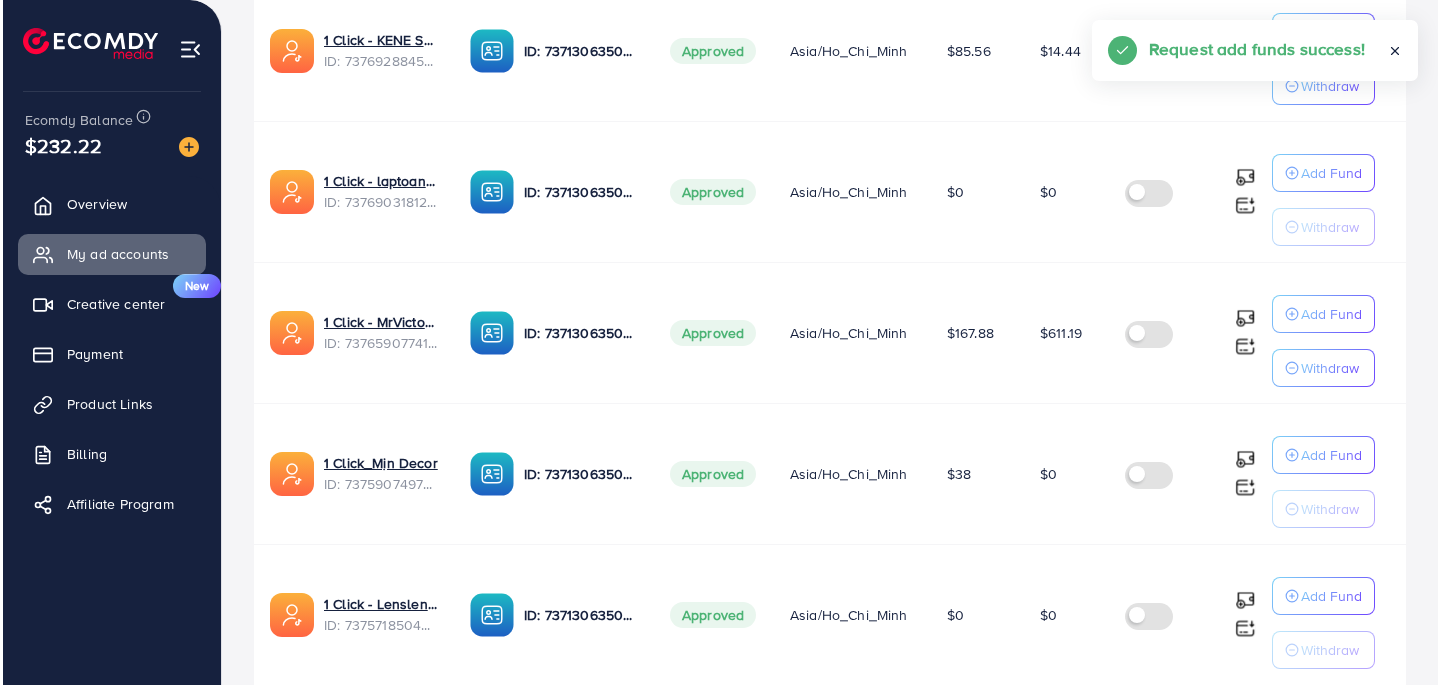 scroll, scrollTop: 3307, scrollLeft: 0, axis: vertical 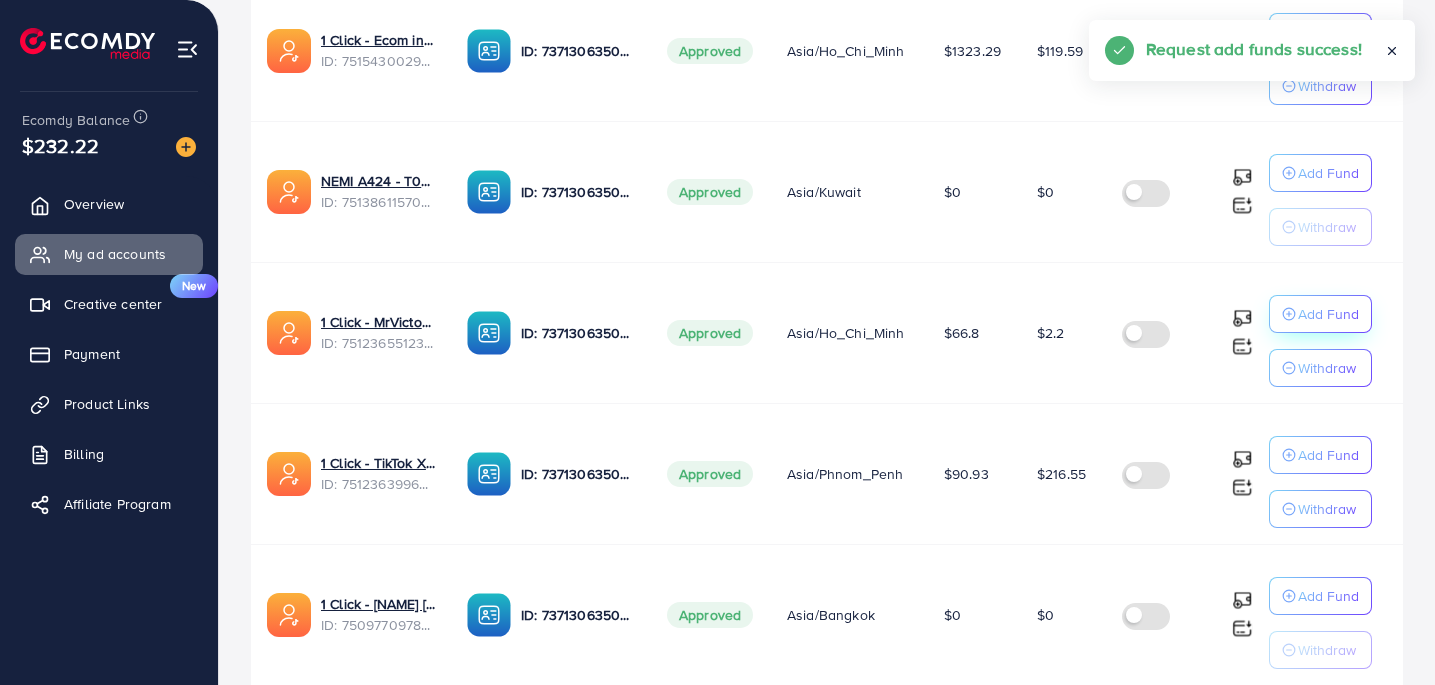 click on "Add Fund" at bounding box center (1328, -2788) 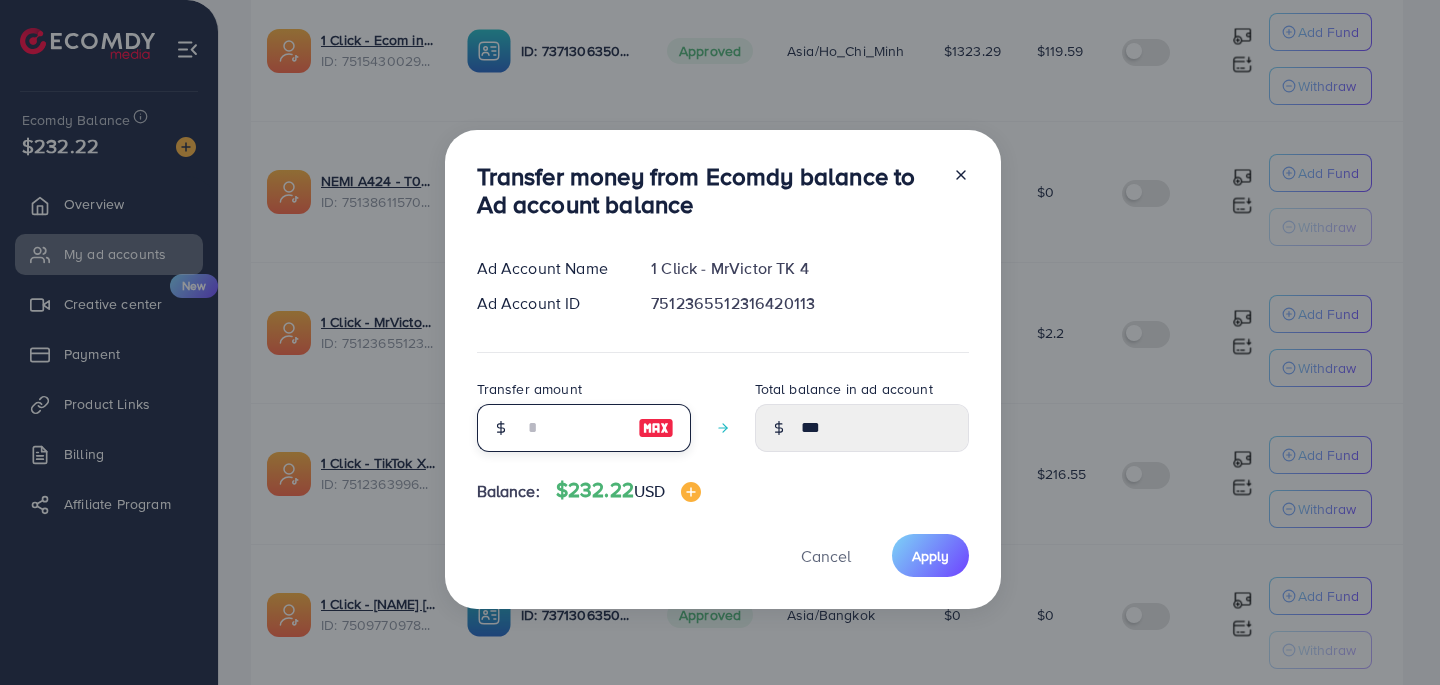 click at bounding box center [573, 428] 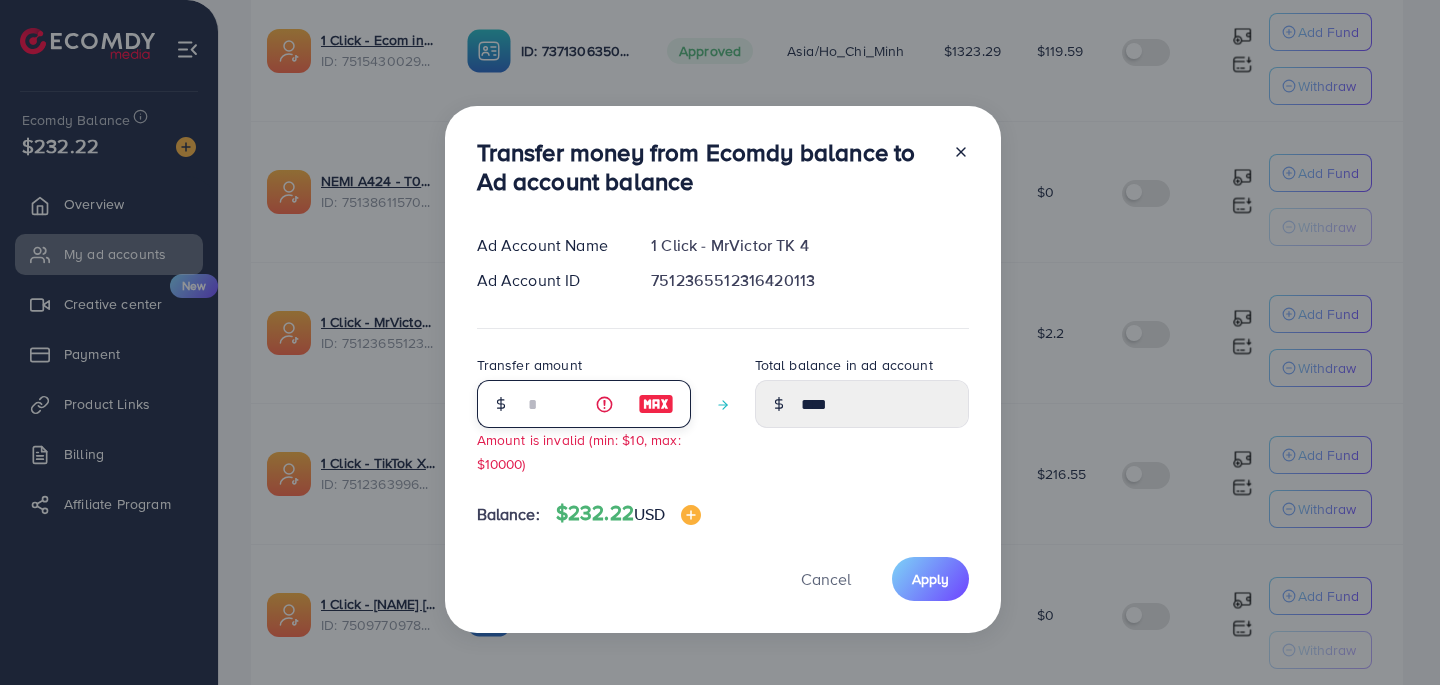 type on "**" 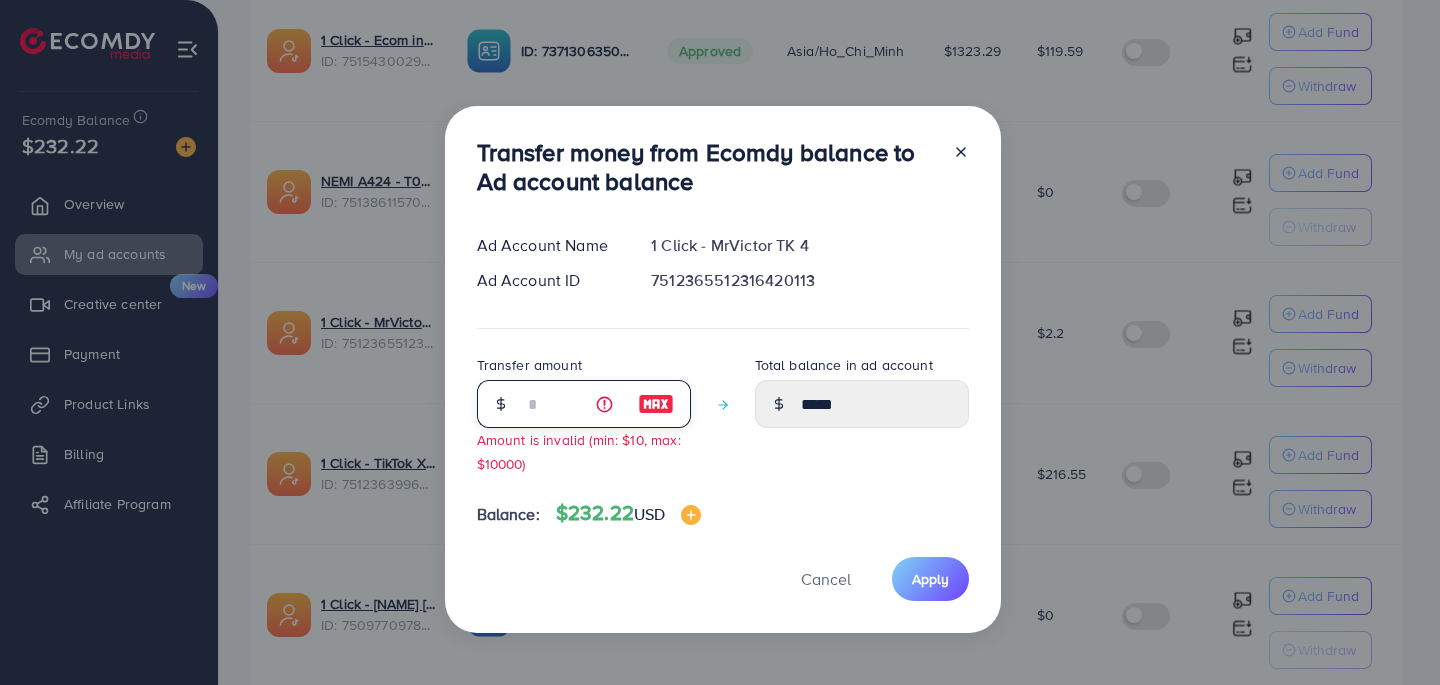 type on "***" 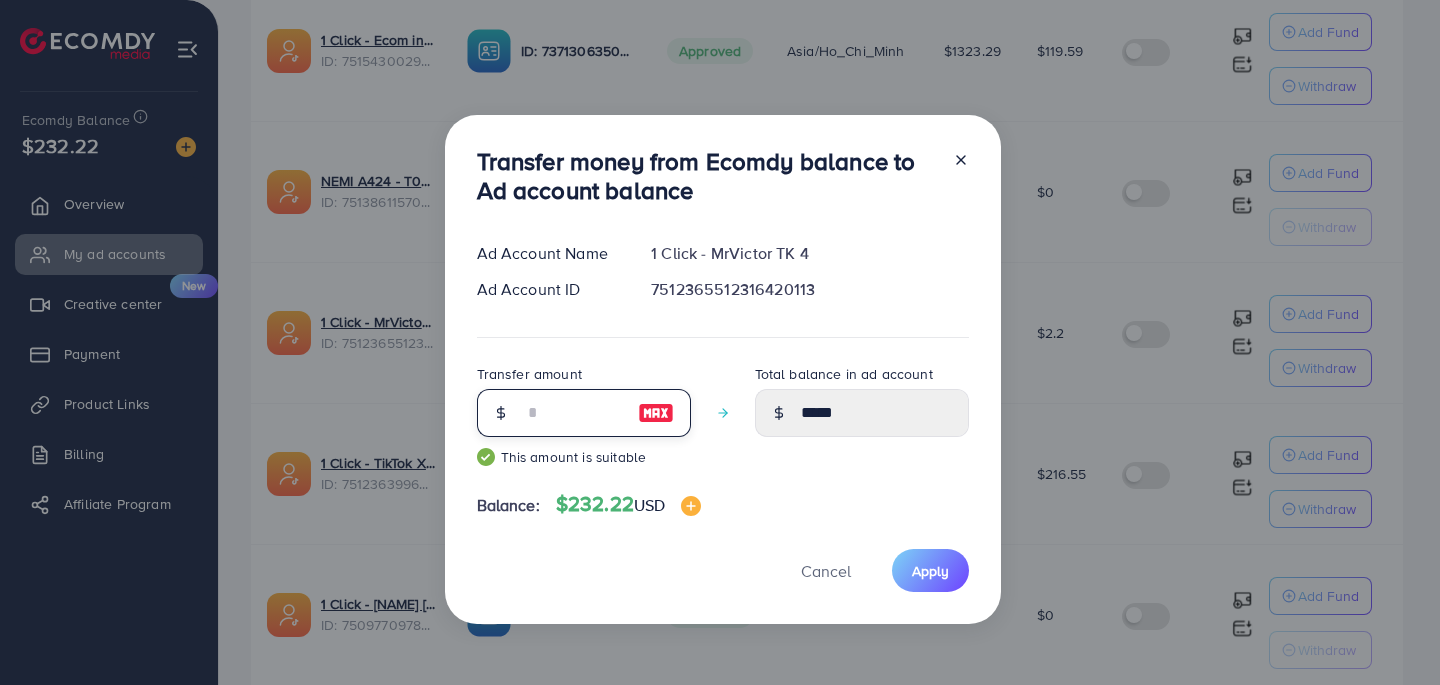 type on "******" 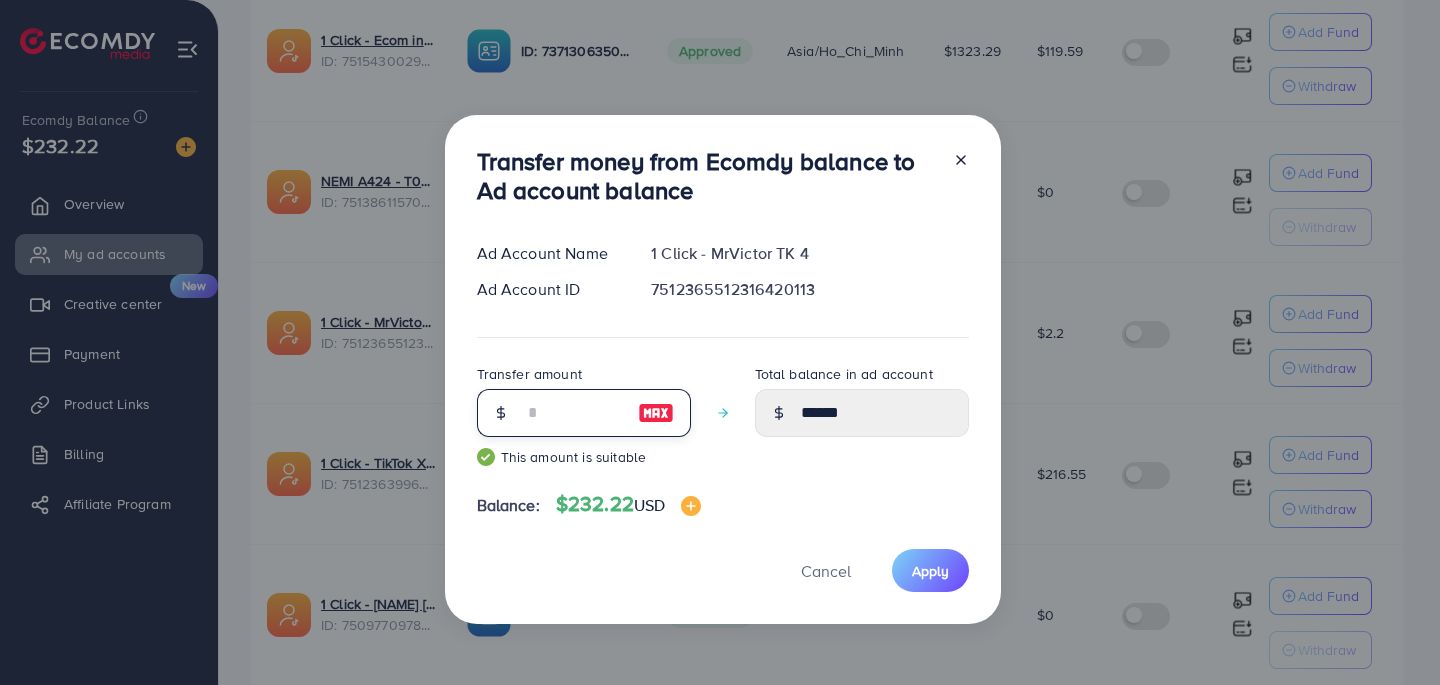 type on "***" 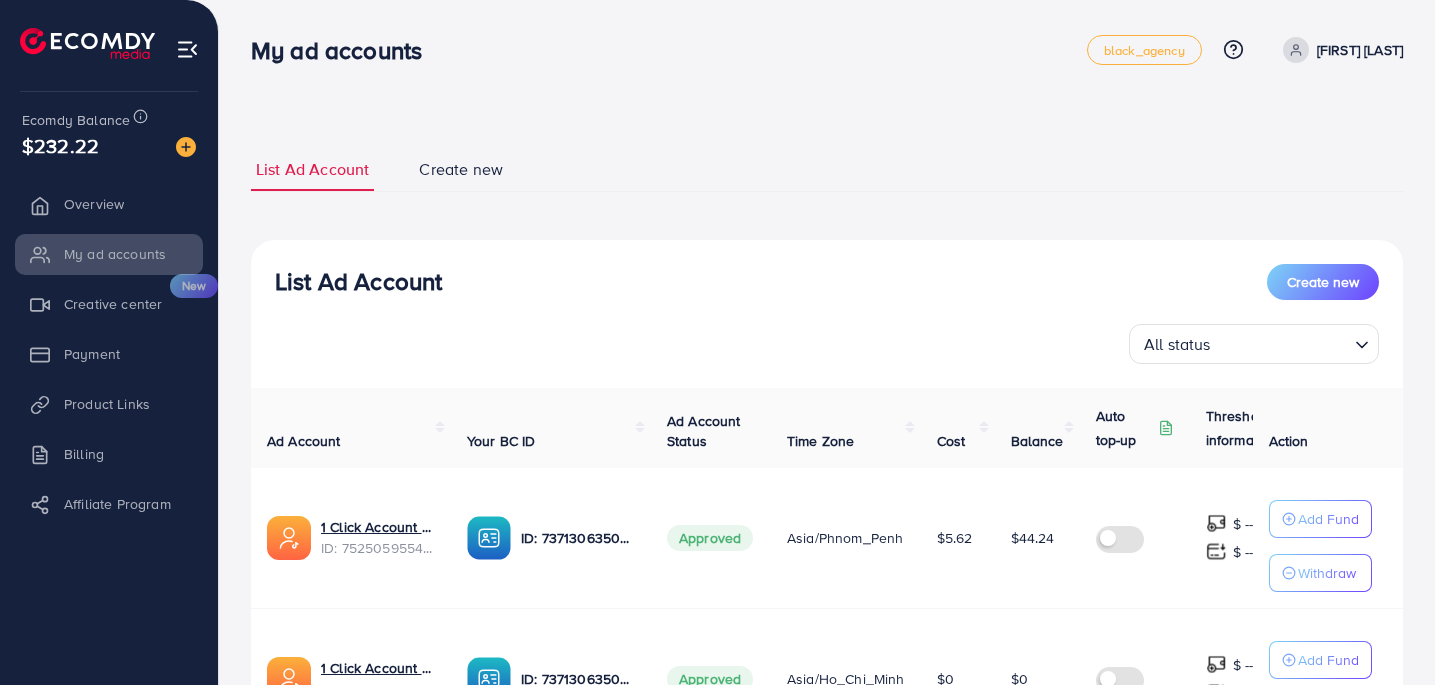 scroll, scrollTop: 0, scrollLeft: 0, axis: both 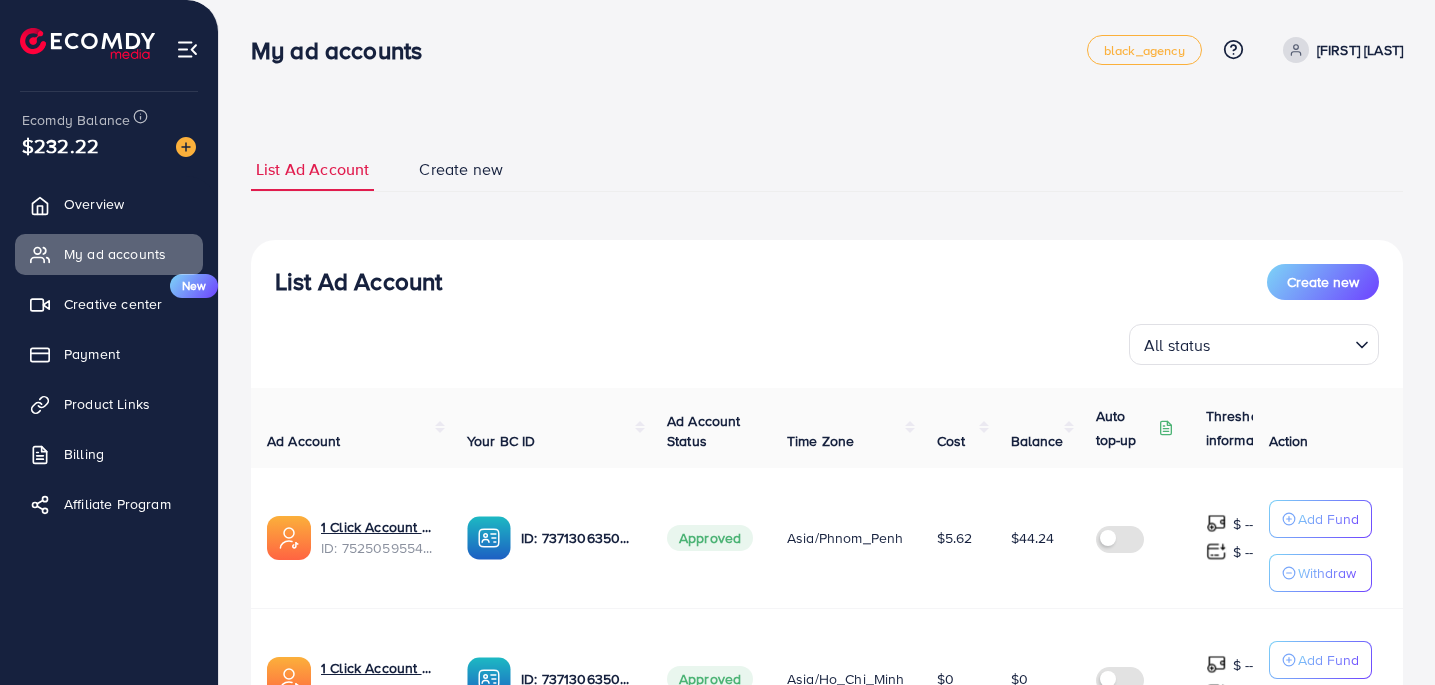 drag, startPoint x: 1227, startPoint y: 340, endPoint x: 1225, endPoint y: 352, distance: 12.165525 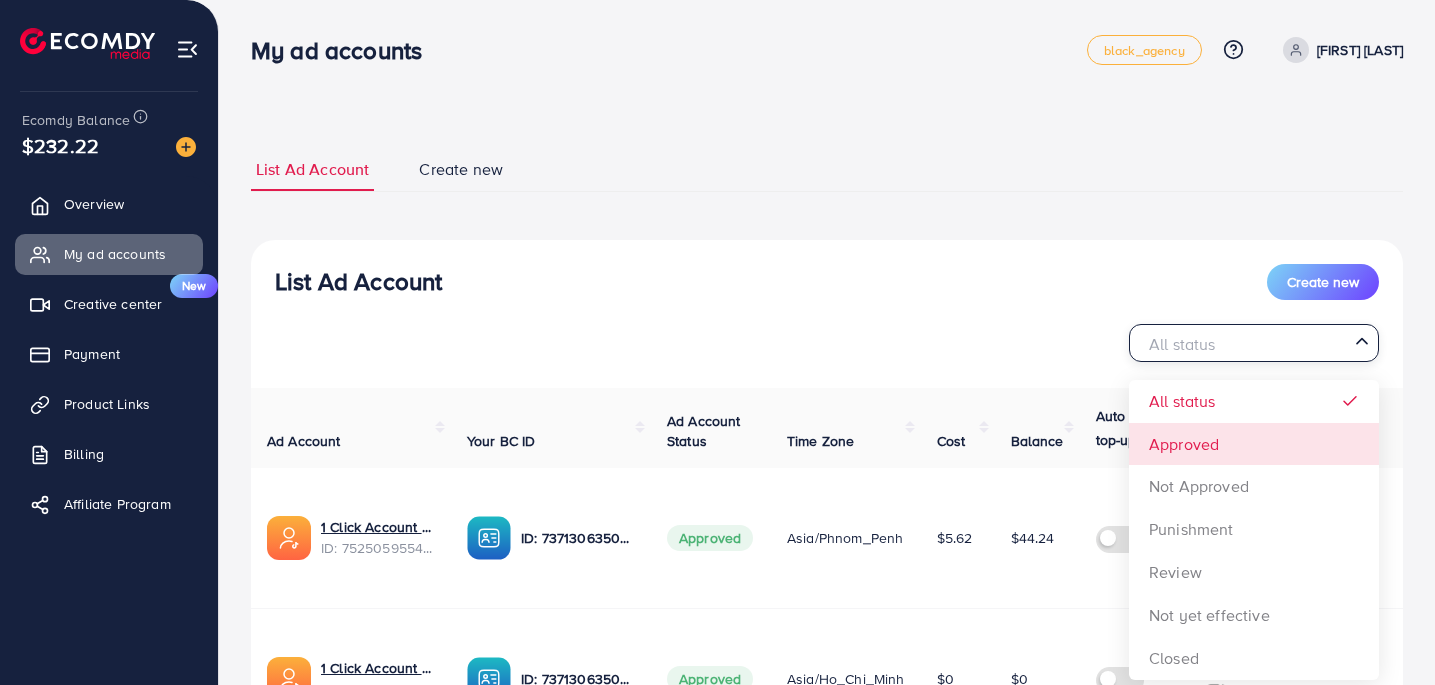 drag, startPoint x: 1179, startPoint y: 448, endPoint x: 1162, endPoint y: 444, distance: 17.464249 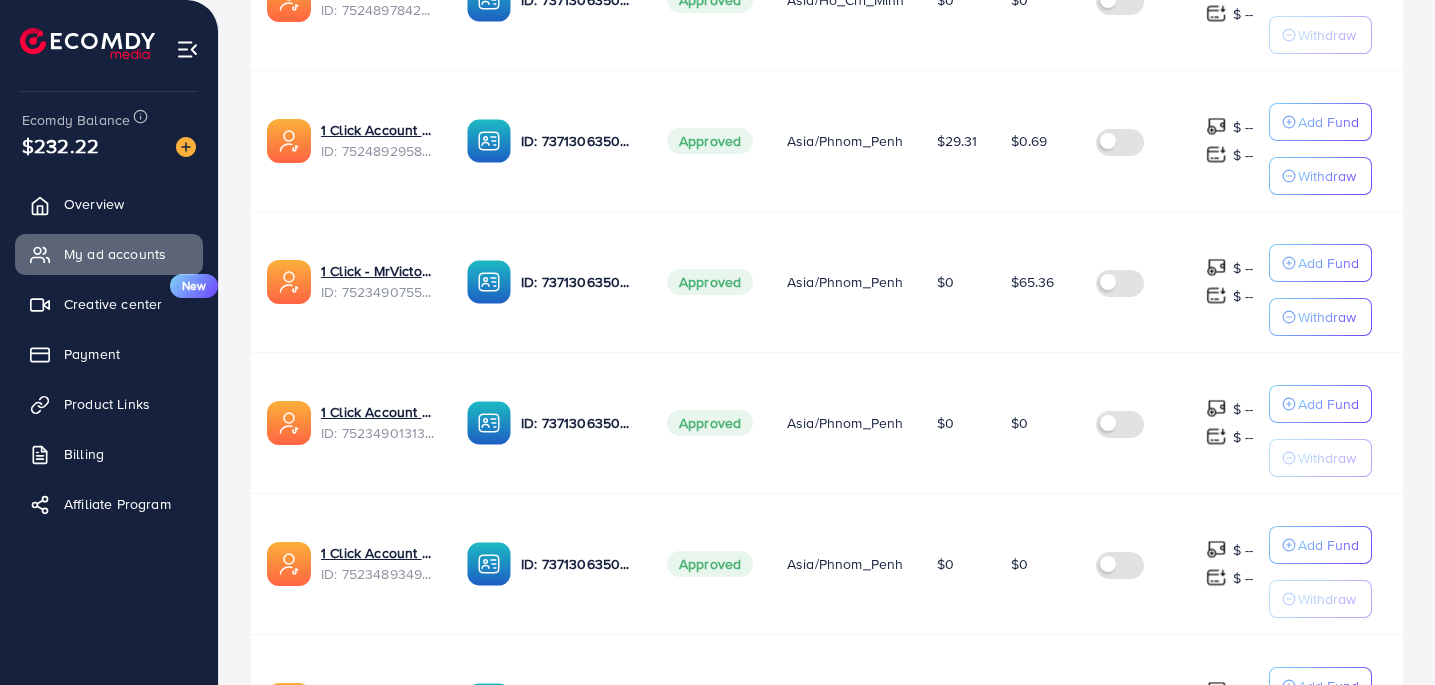 scroll, scrollTop: 1341, scrollLeft: 0, axis: vertical 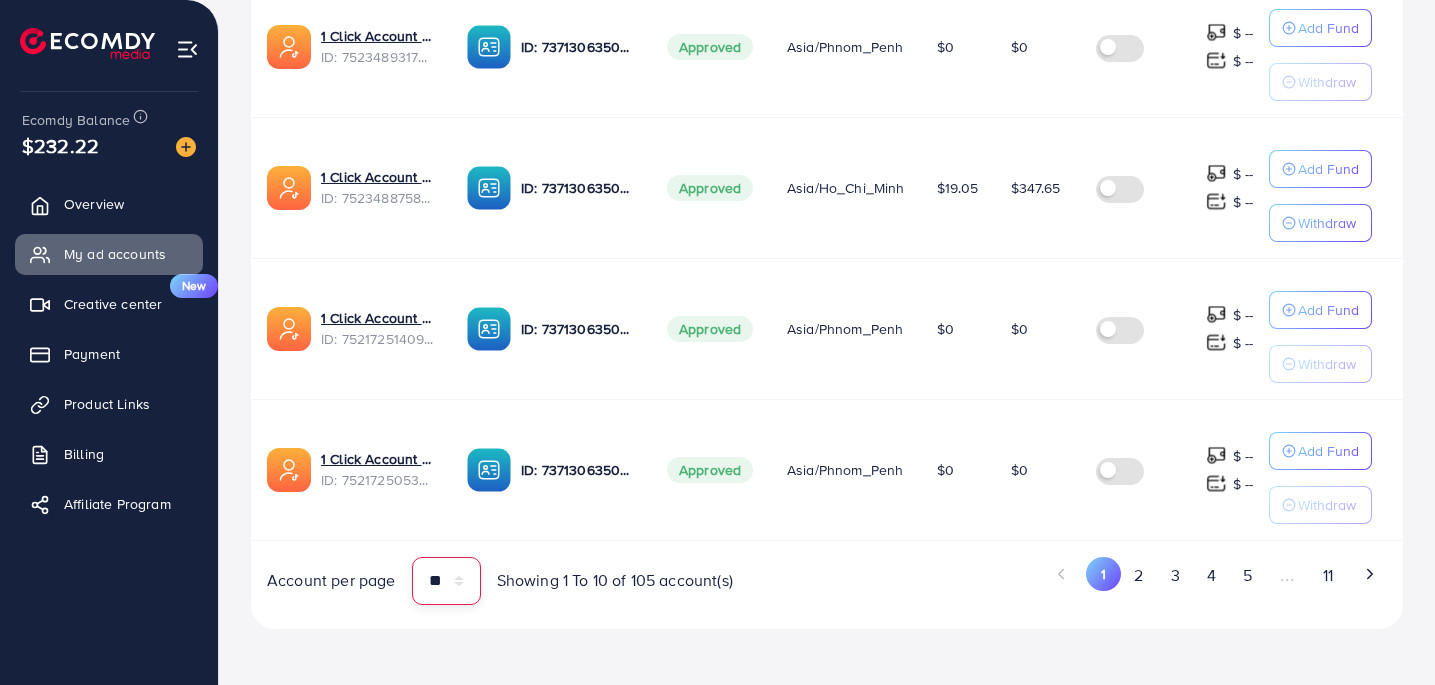 click on "** ** ** ***" at bounding box center (446, 581) 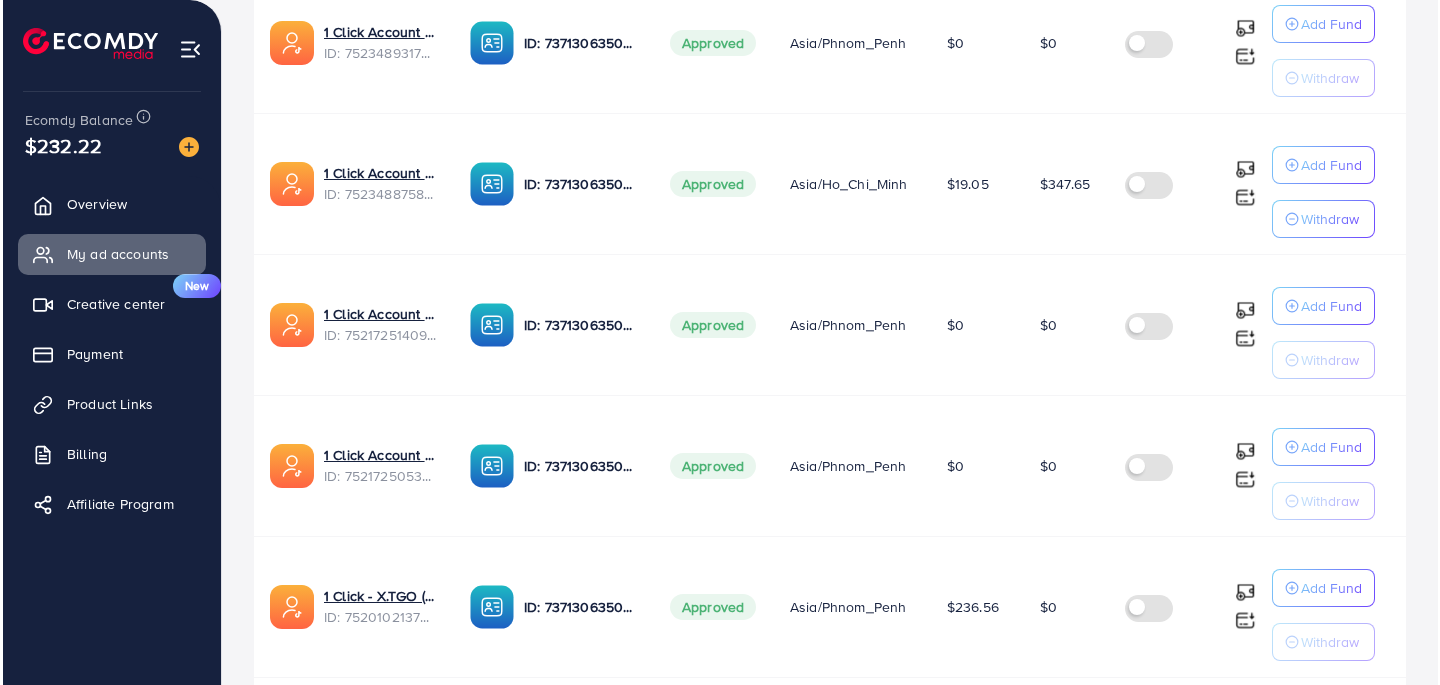 scroll, scrollTop: 3307, scrollLeft: 0, axis: vertical 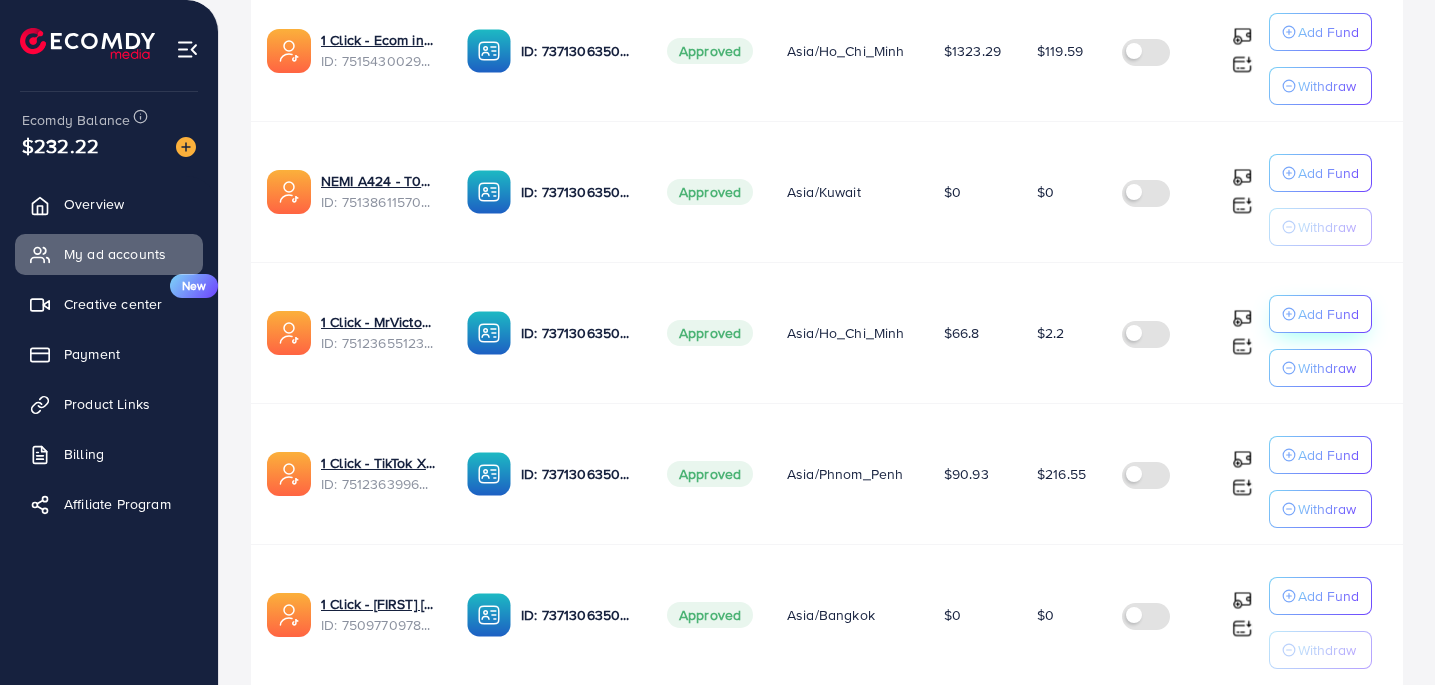 click on "Add Fund" at bounding box center (1320, -2788) 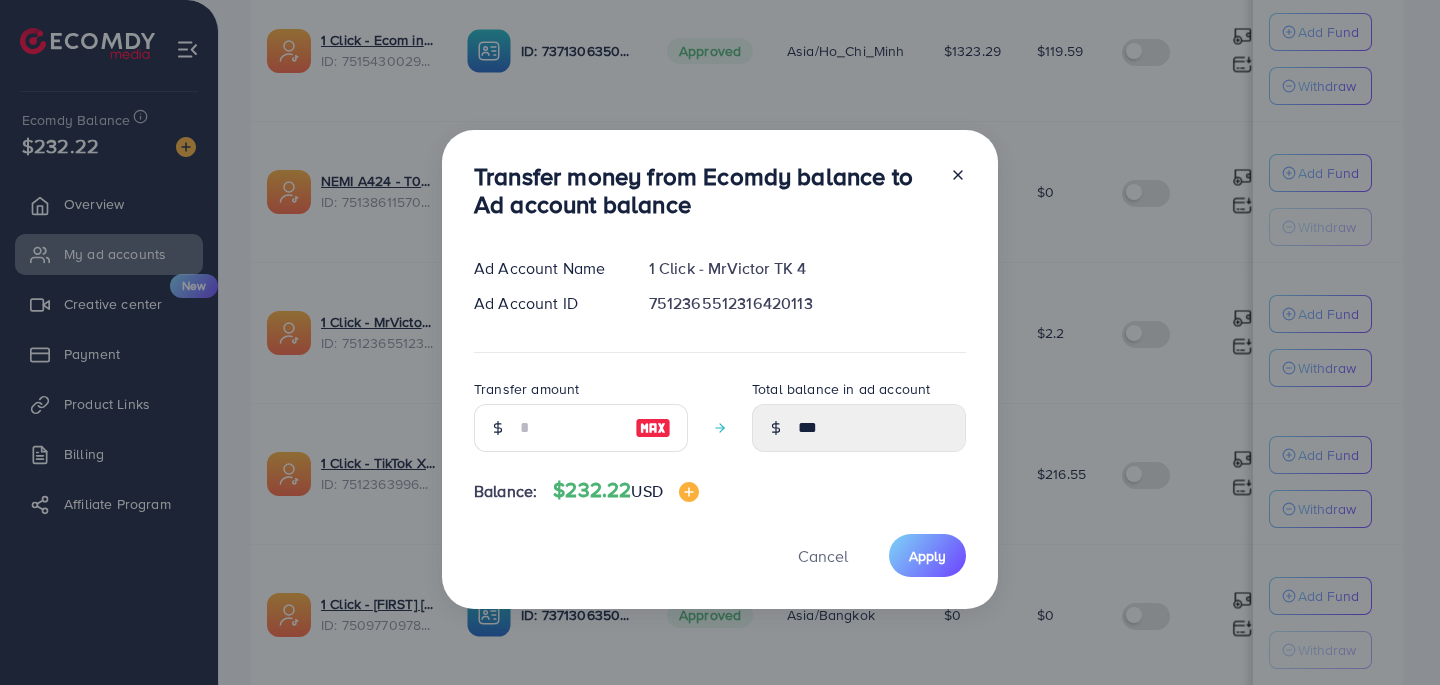 scroll, scrollTop: 0, scrollLeft: 7, axis: horizontal 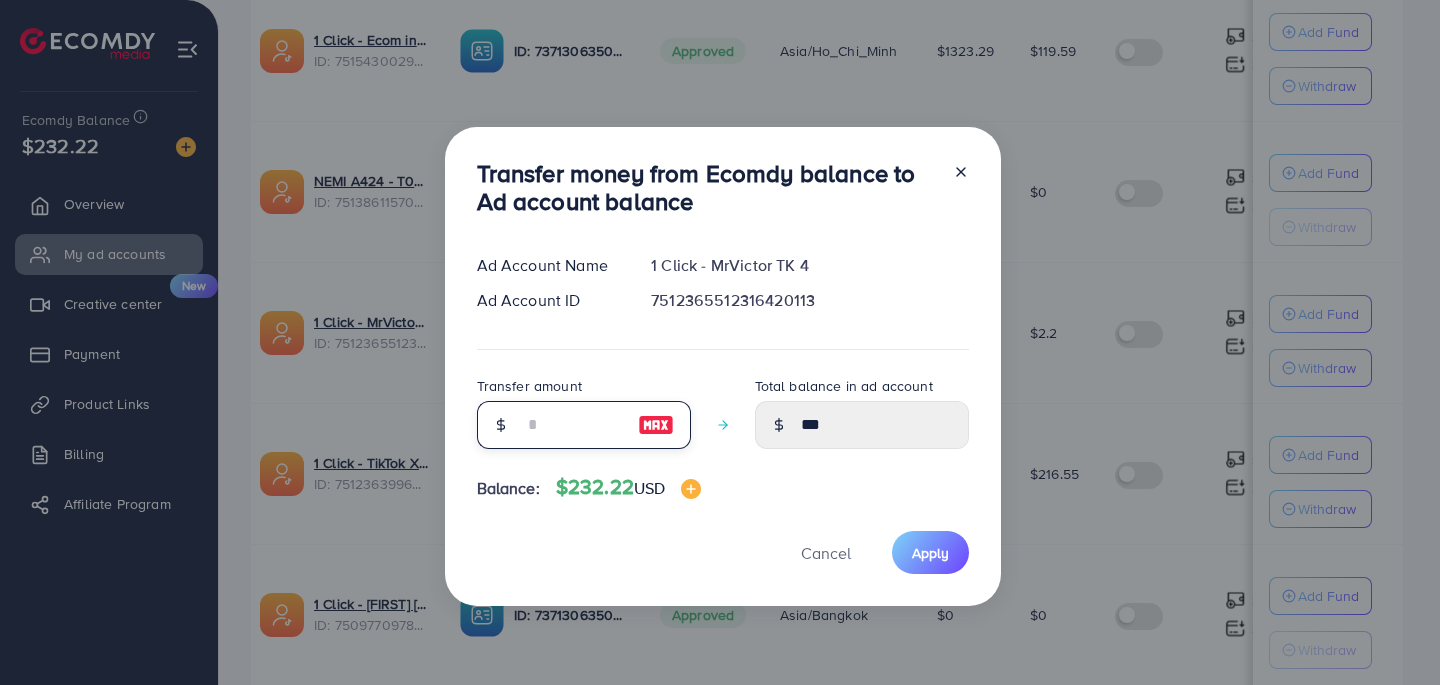 click at bounding box center [573, 425] 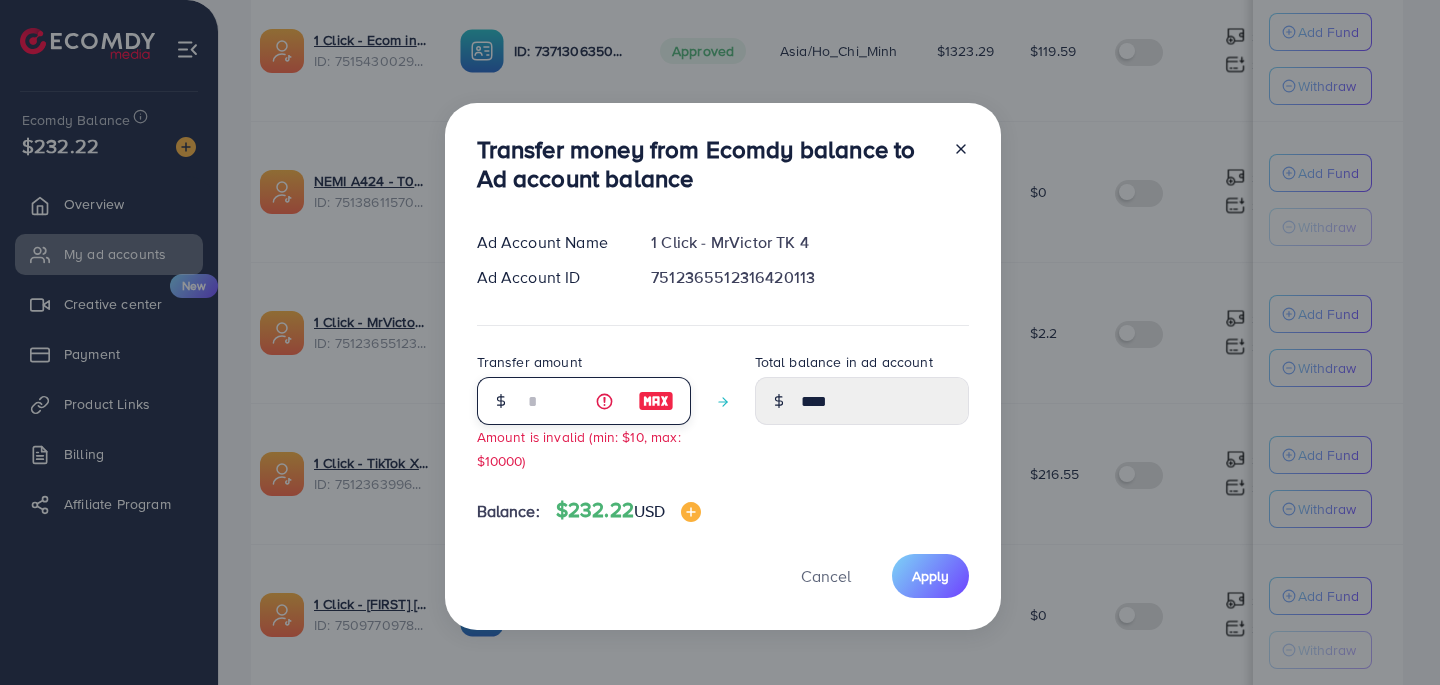 type on "**" 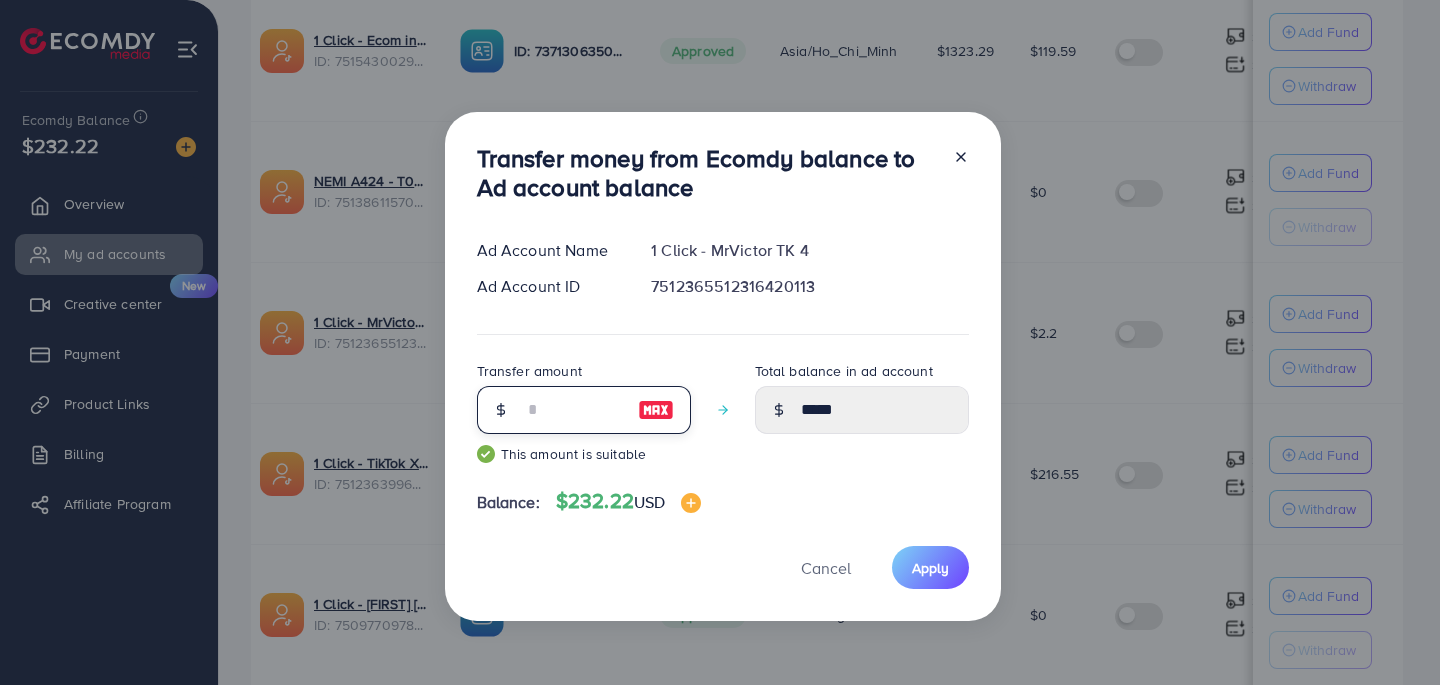 type on "***" 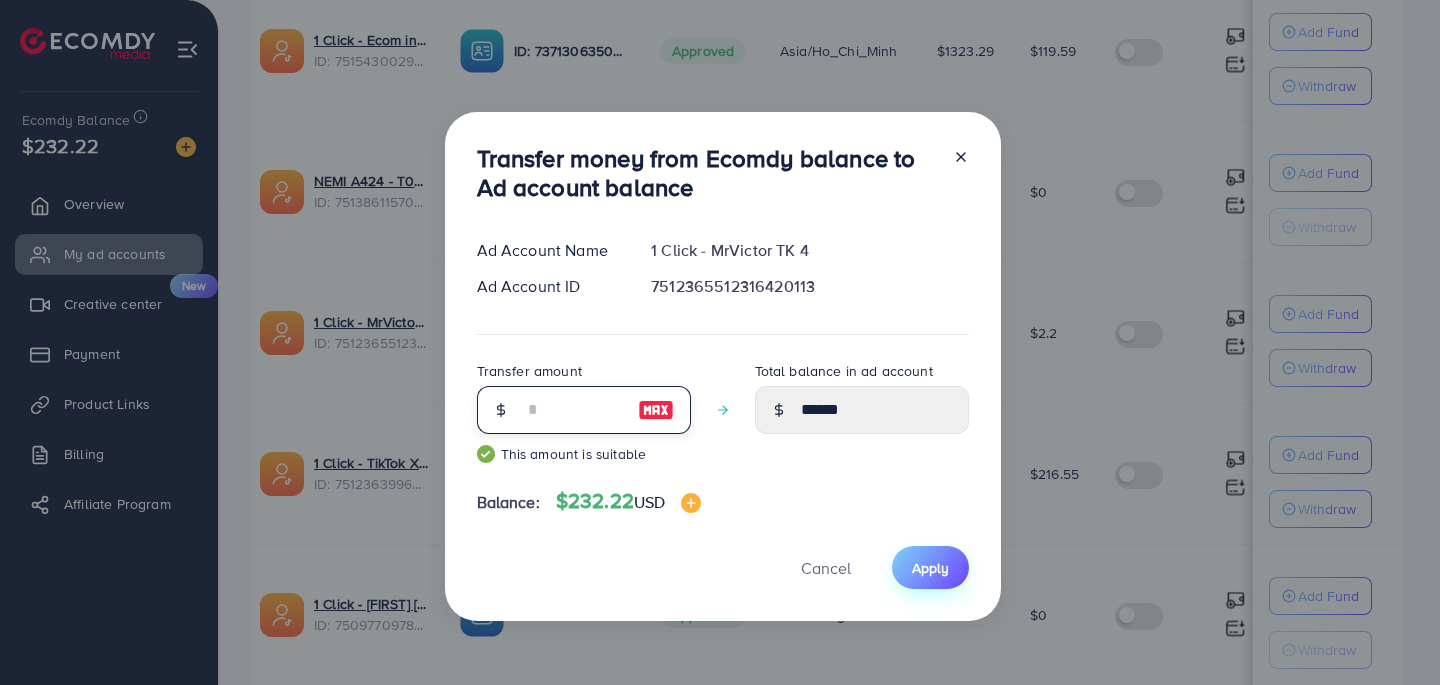 type on "***" 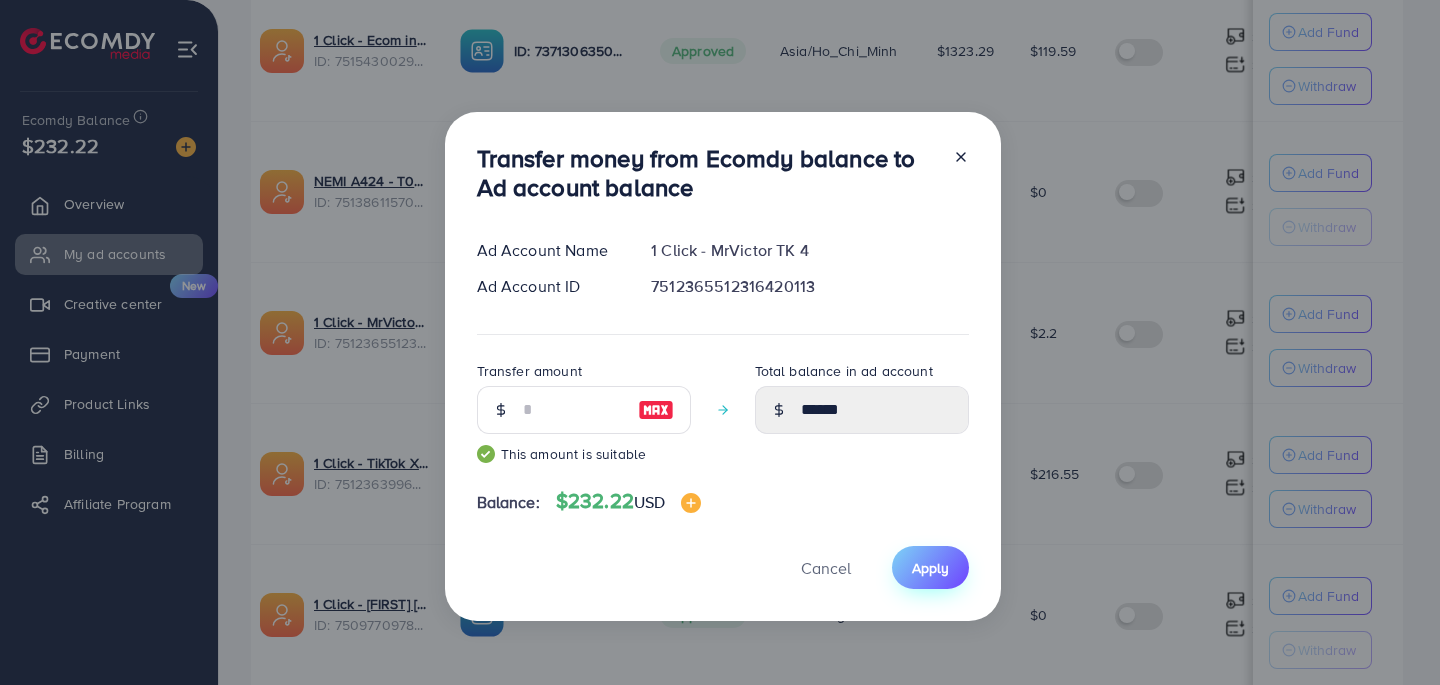 click on "Apply" at bounding box center [930, 568] 